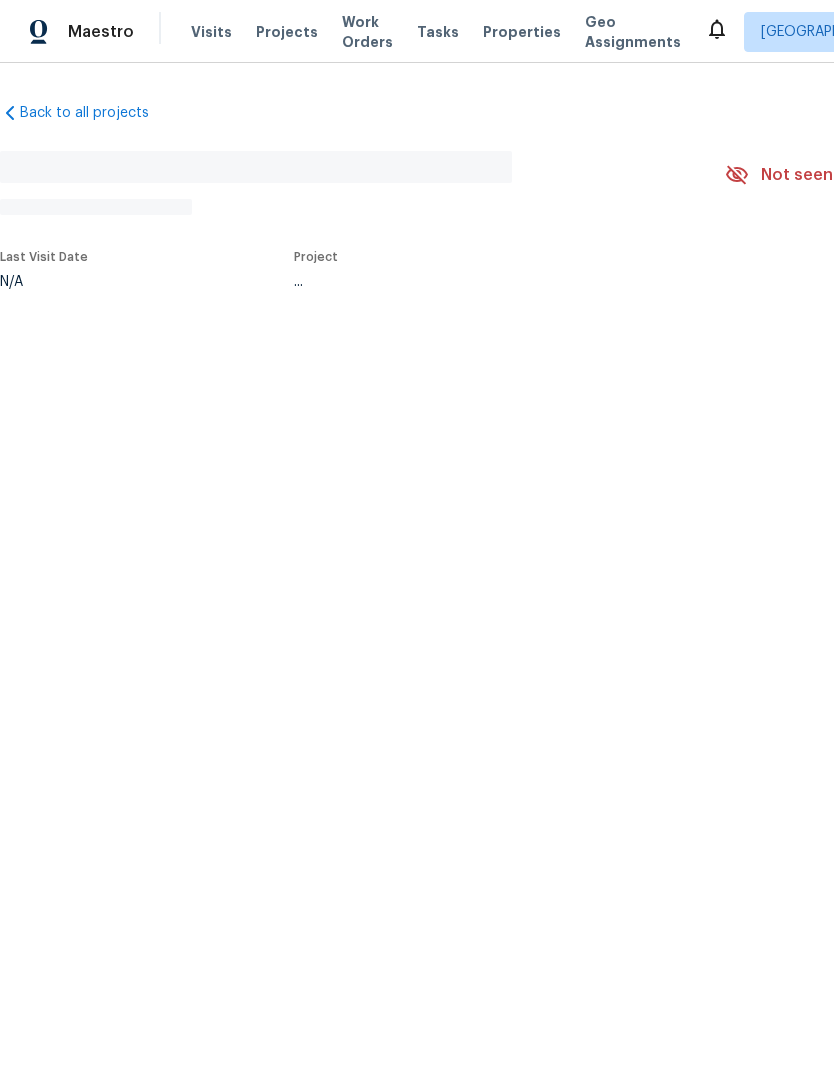 scroll, scrollTop: 0, scrollLeft: 0, axis: both 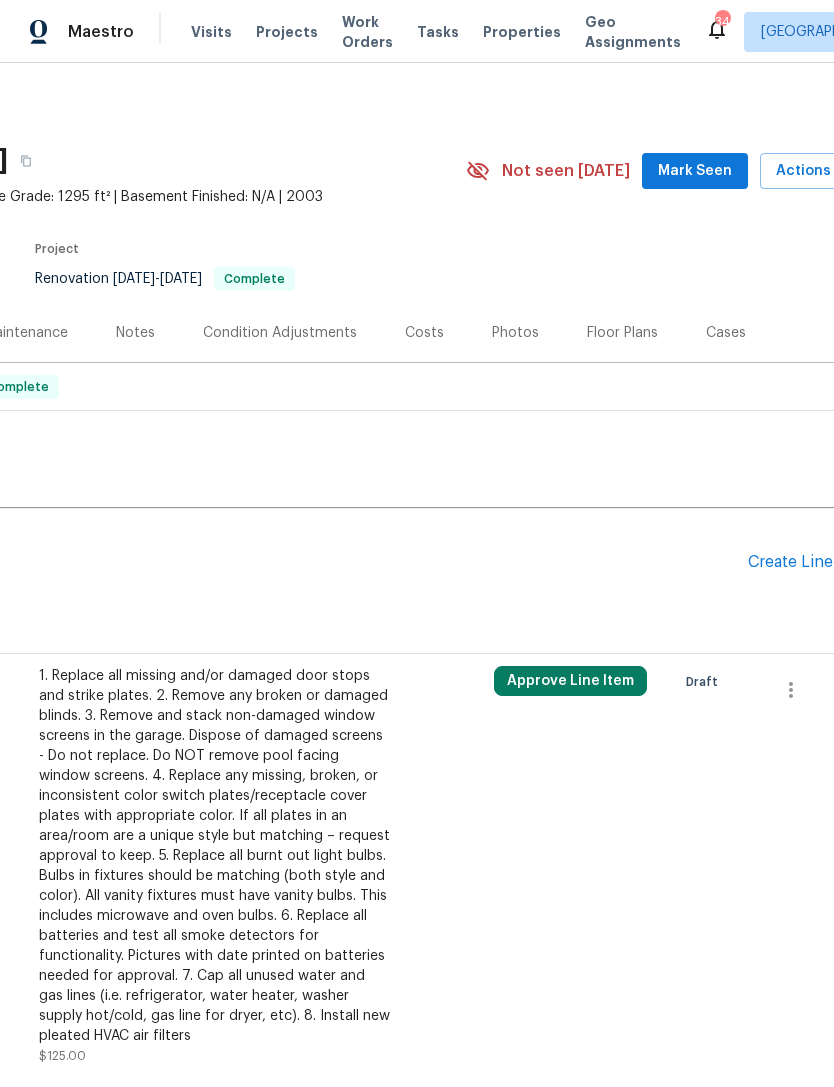 click on "Mark Seen" at bounding box center [695, 171] 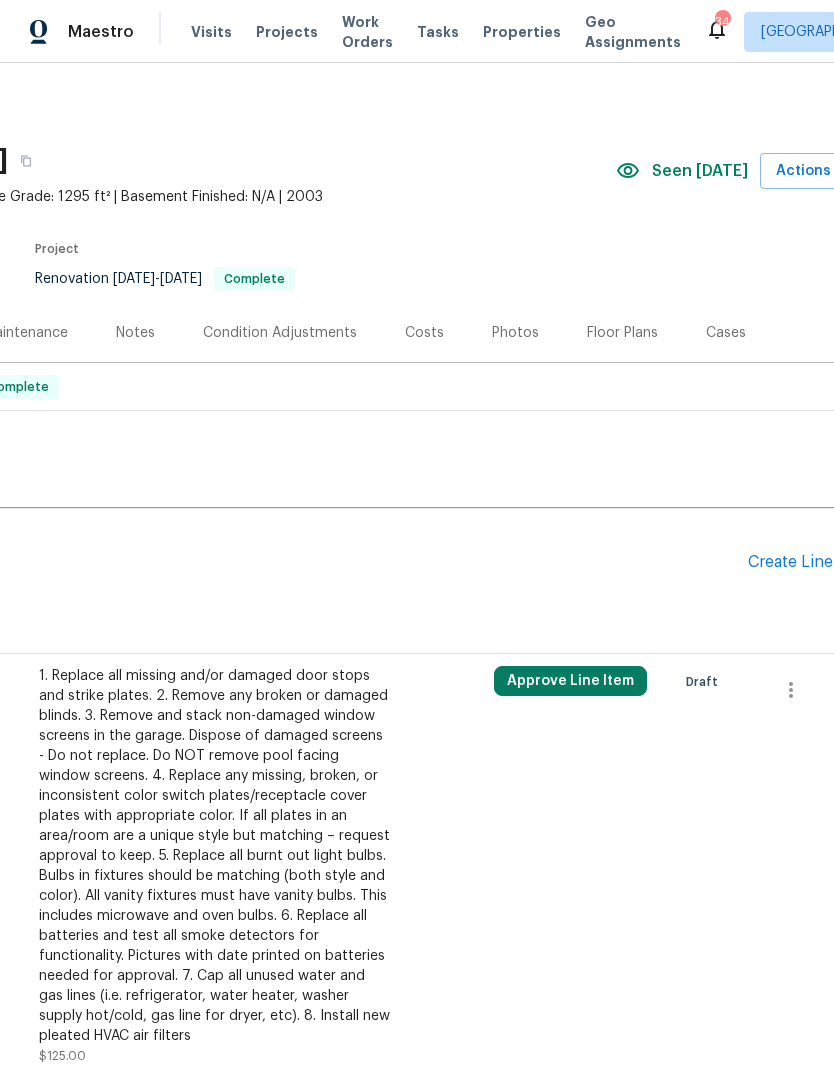 click on "Create Line Item" at bounding box center [809, 562] 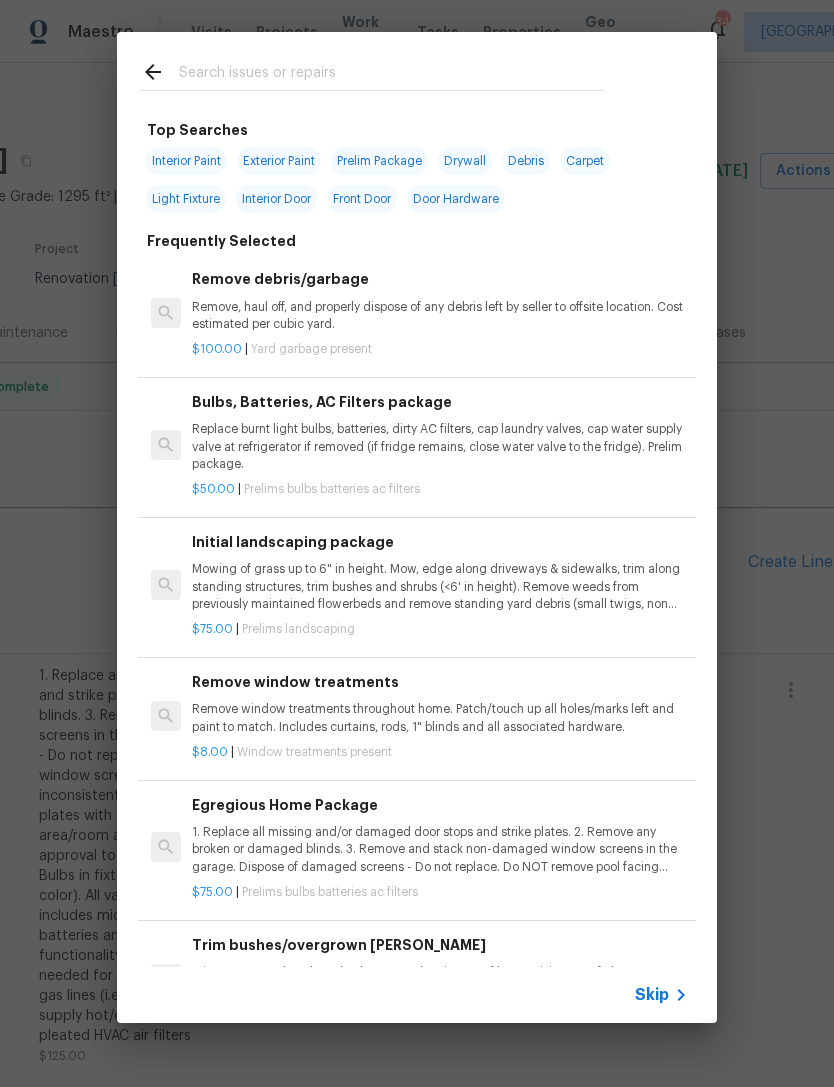 click at bounding box center (391, 75) 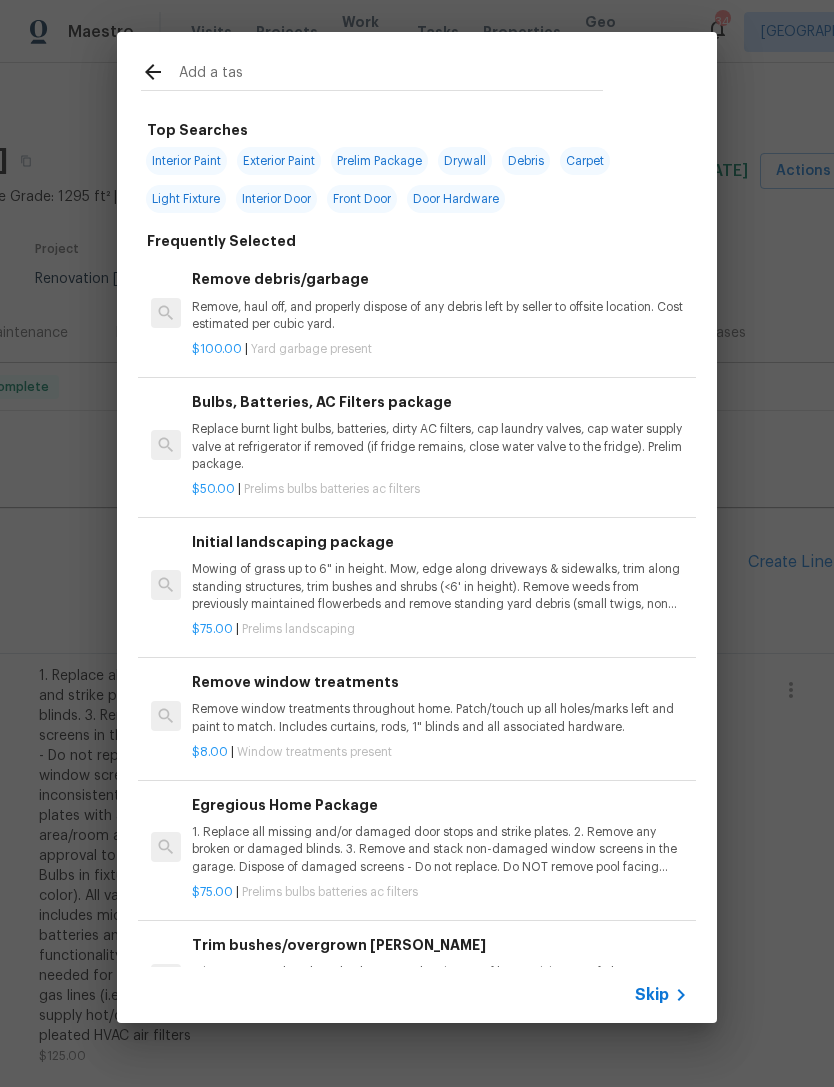 type on "Add a task" 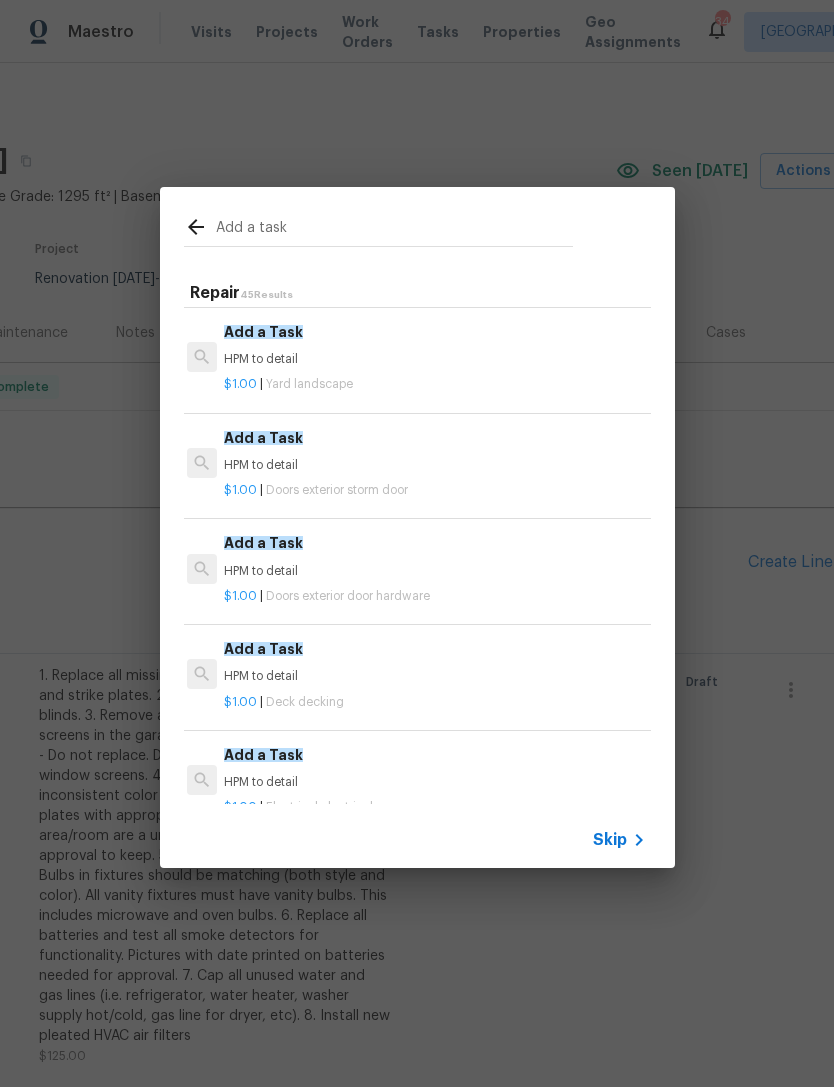 scroll, scrollTop: 2114, scrollLeft: 3, axis: both 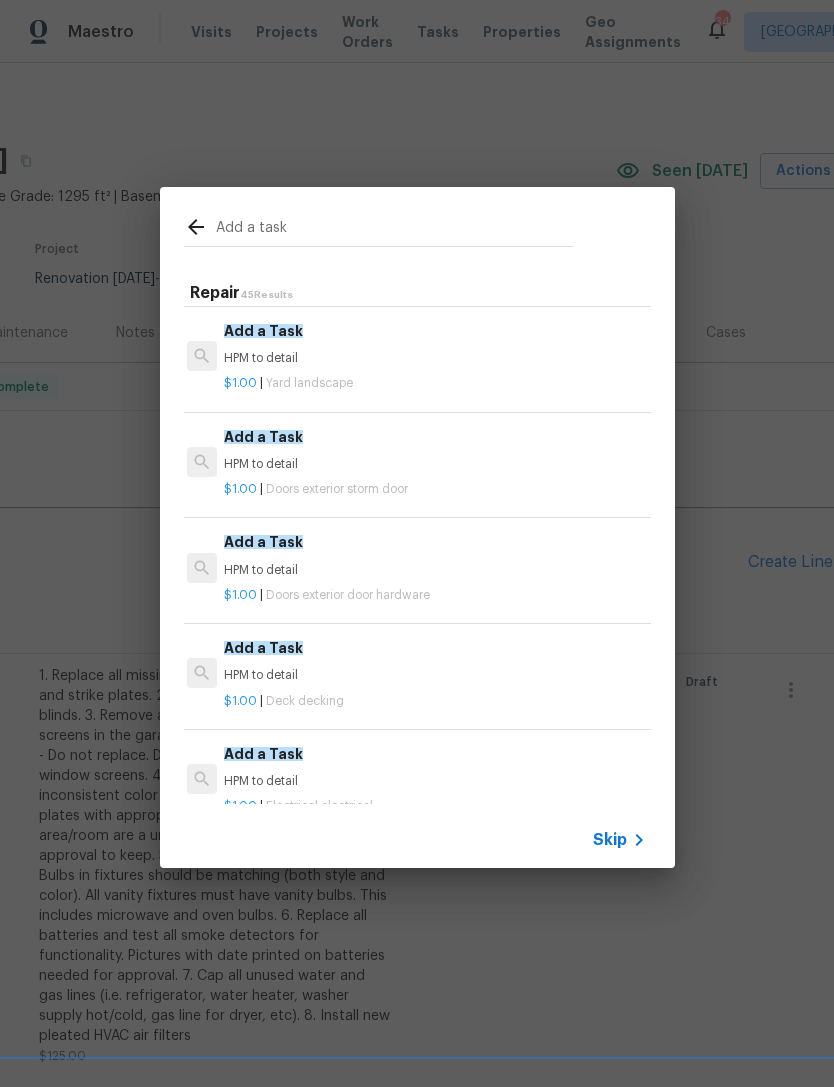 click on "Doors exterior door hardware" at bounding box center [348, 595] 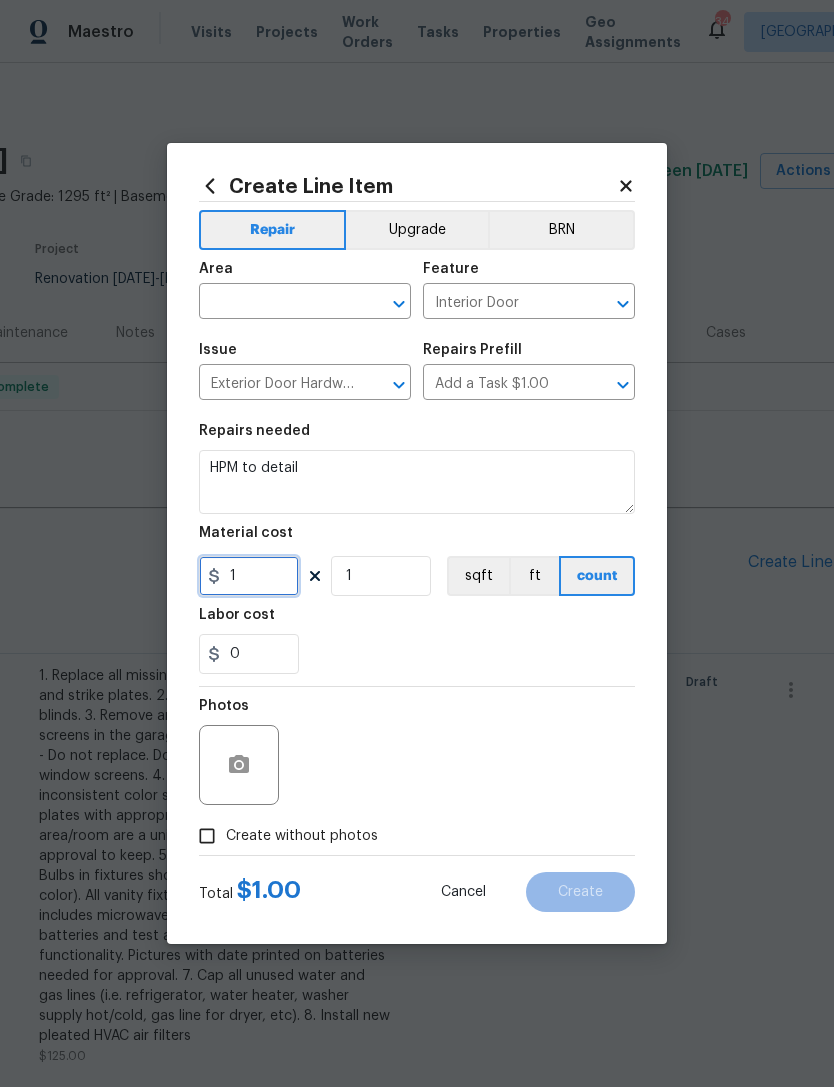 click on "1" at bounding box center (249, 576) 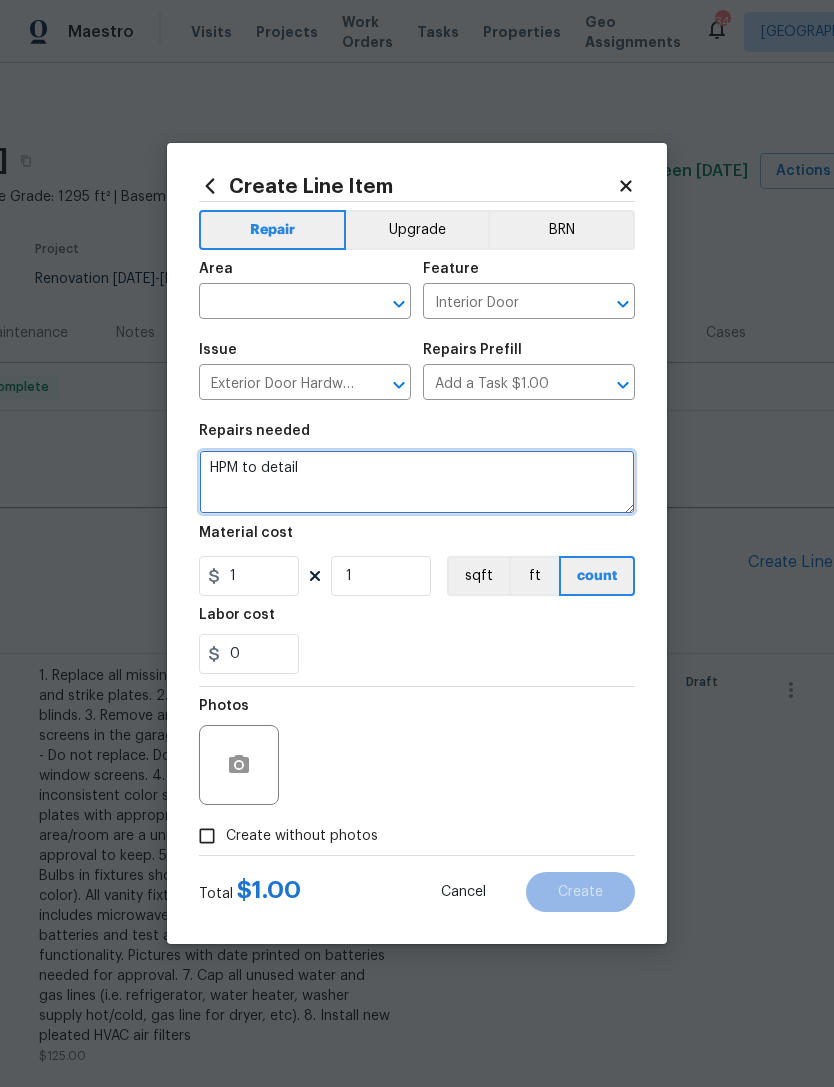 click on "HPM to detail" at bounding box center (417, 482) 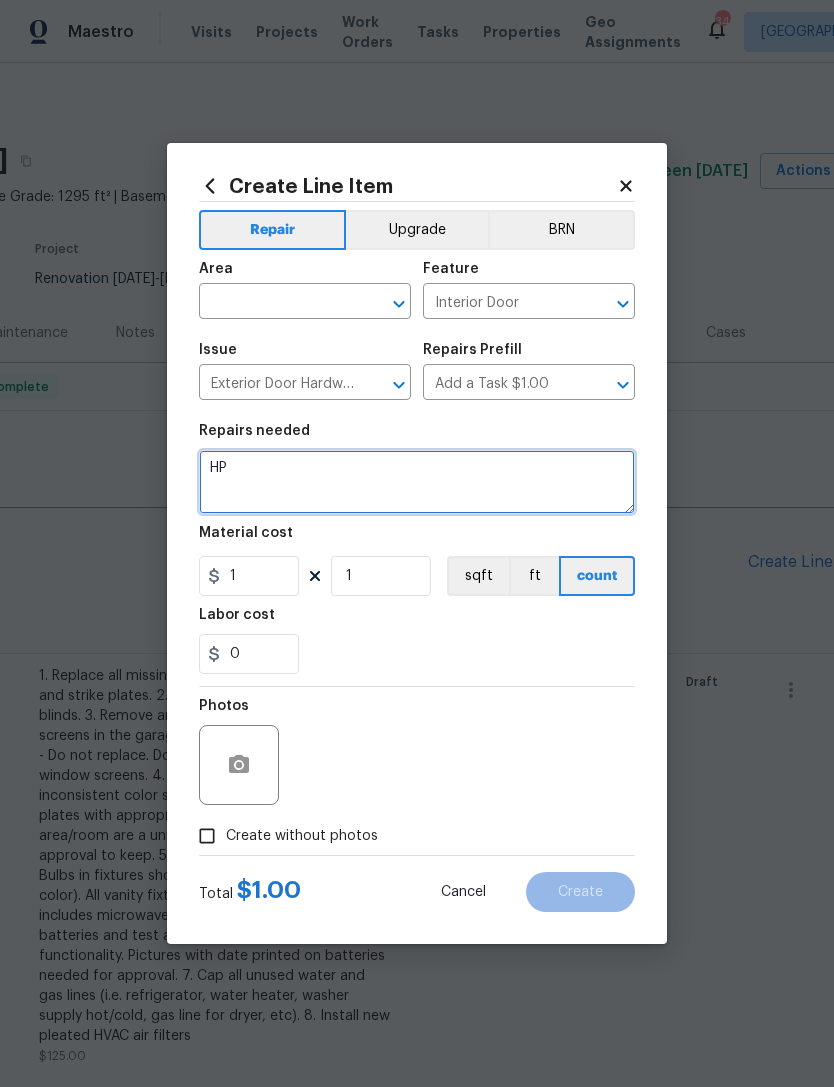 type on "H" 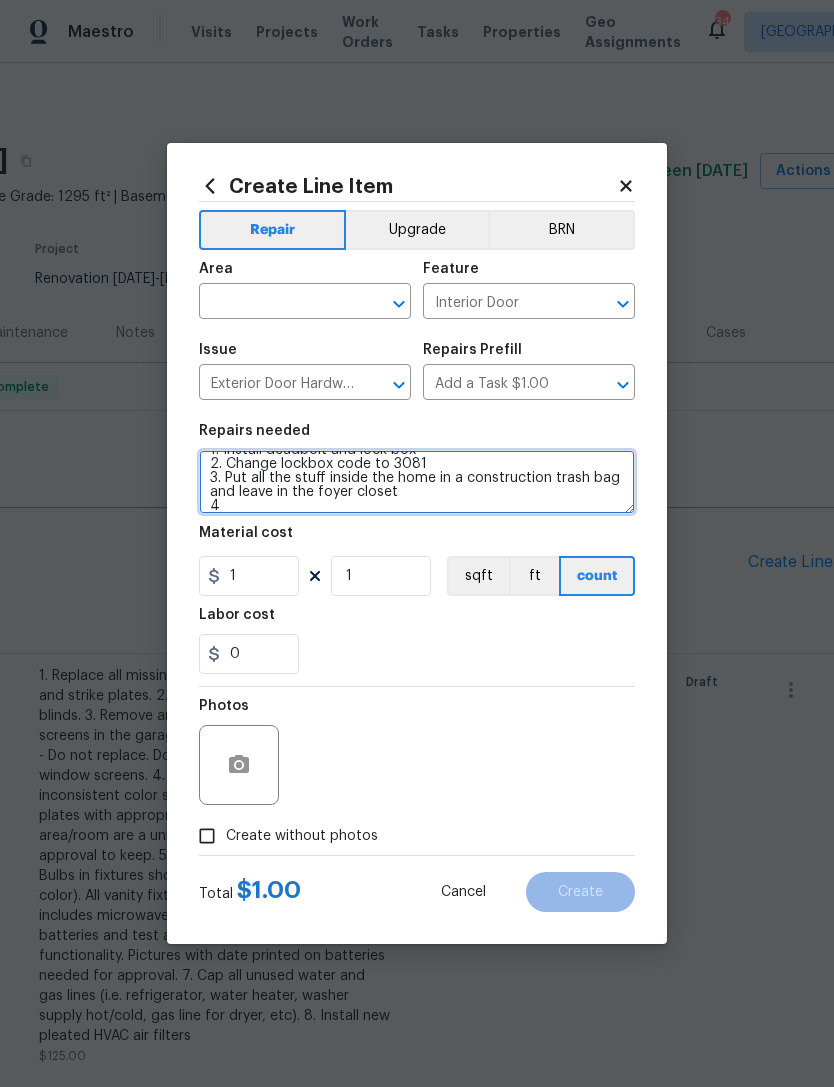 scroll, scrollTop: 18, scrollLeft: 0, axis: vertical 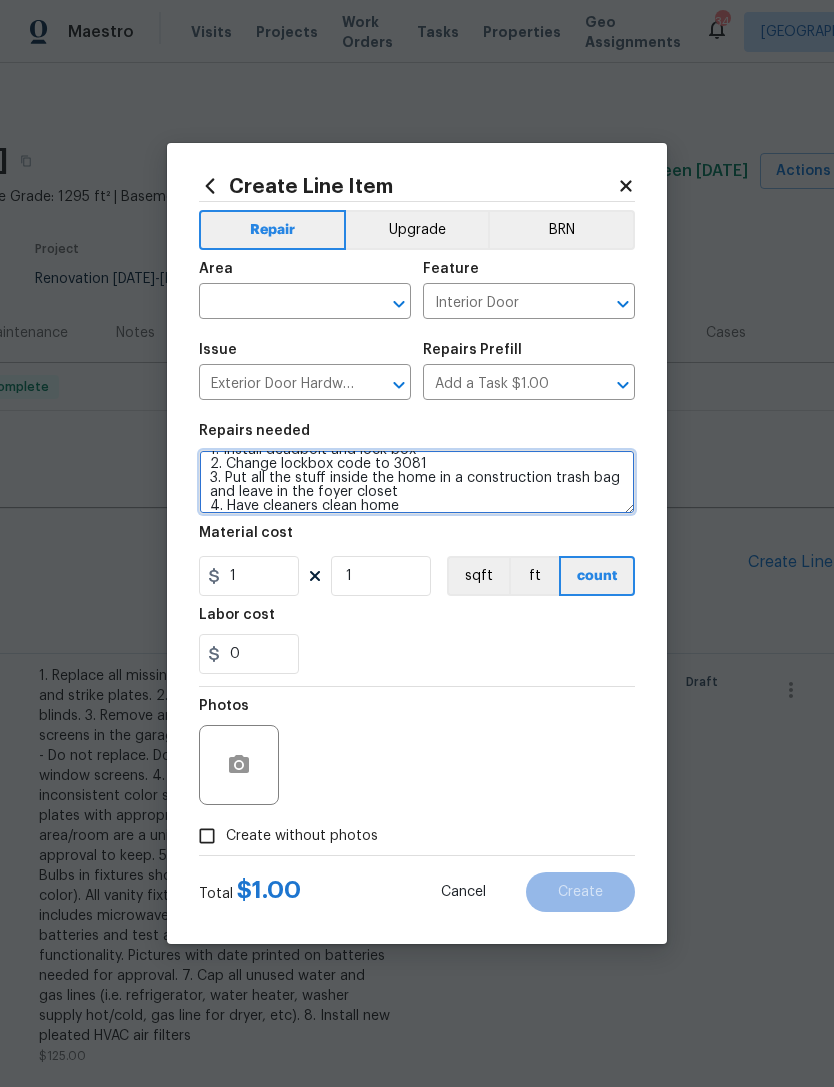 type on "1. Install deadbolt and lock box
2. Change lockbox code to 3081
3. Put all the stuff inside the home in a construction trash bag and leave in the foyer closet
4. Have cleaners clean home" 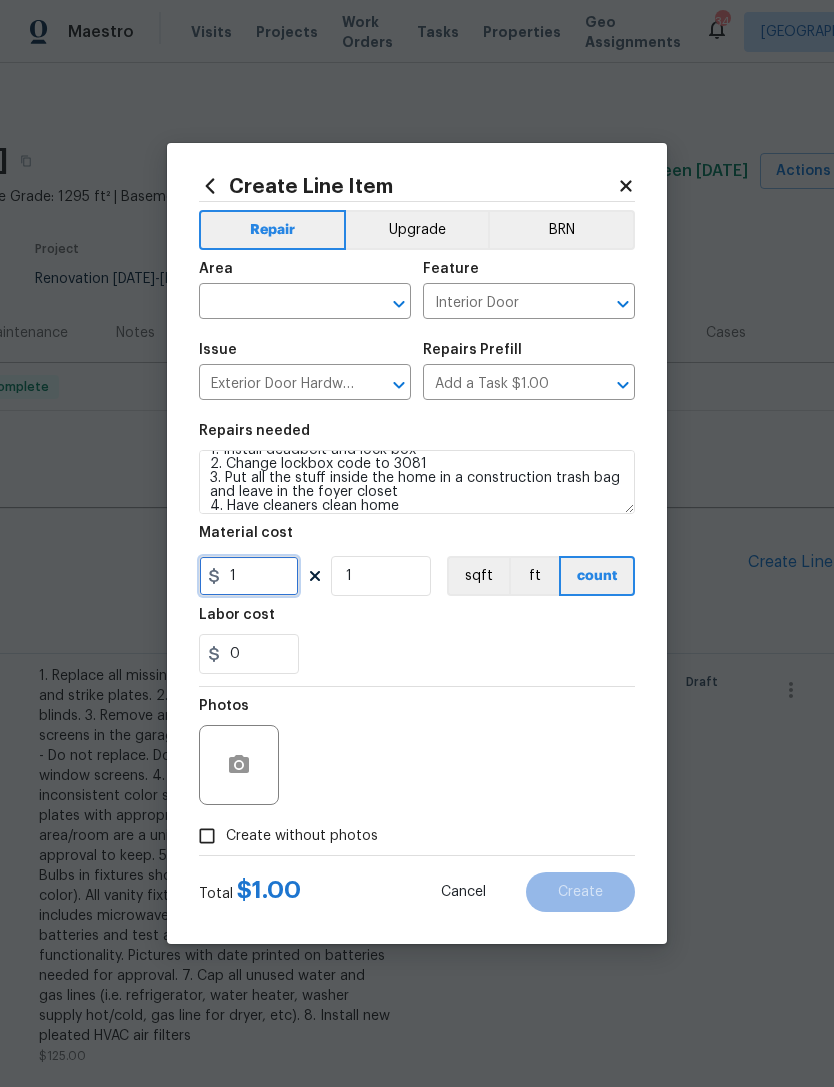 click on "1" at bounding box center (249, 576) 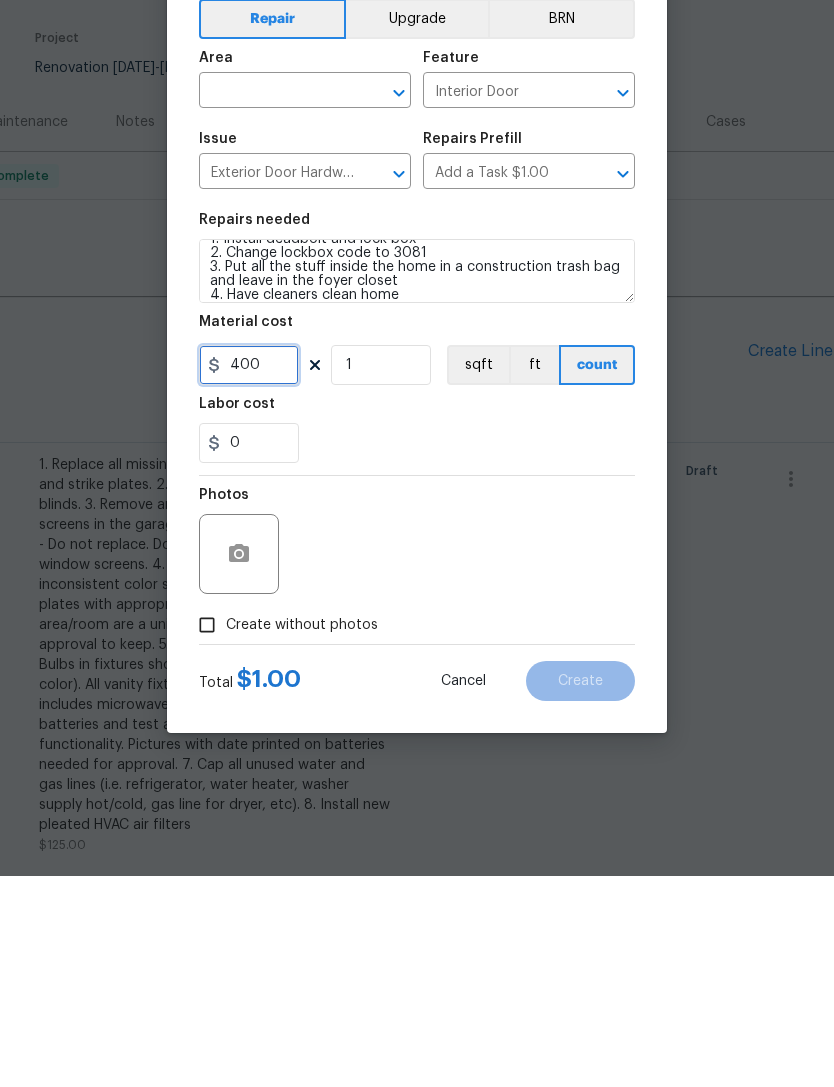 type on "400" 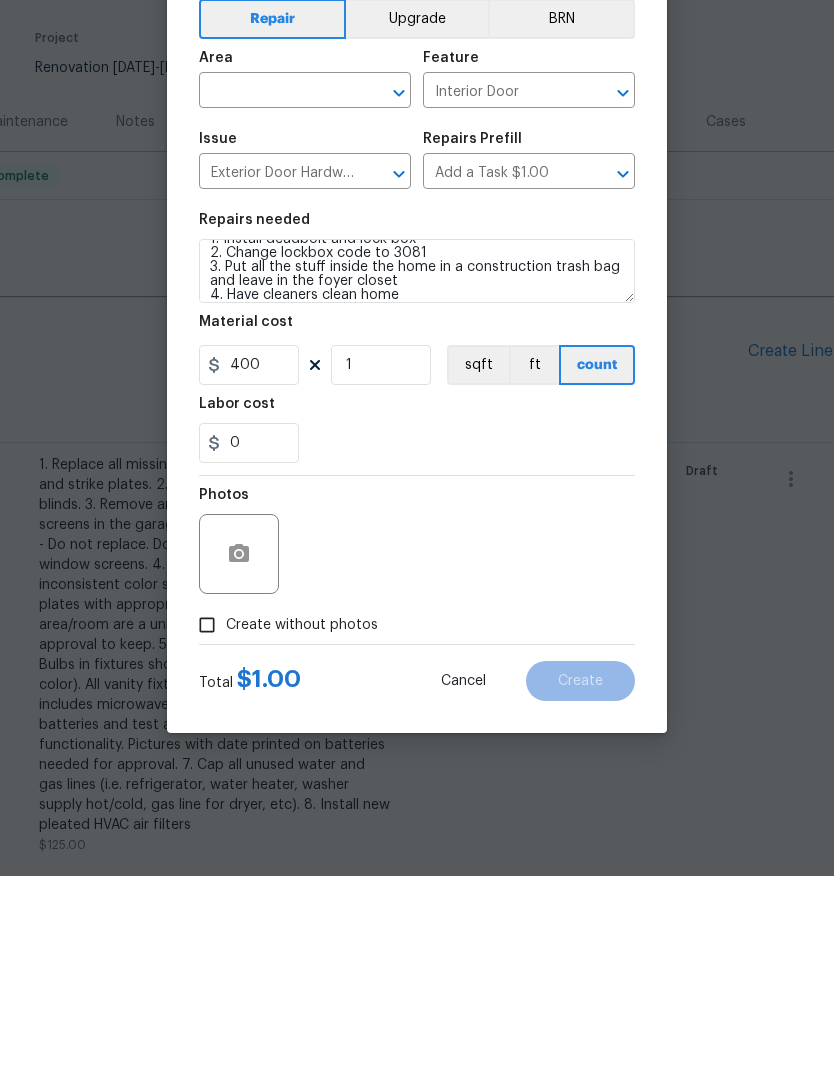 click on "Create without photos" at bounding box center (207, 836) 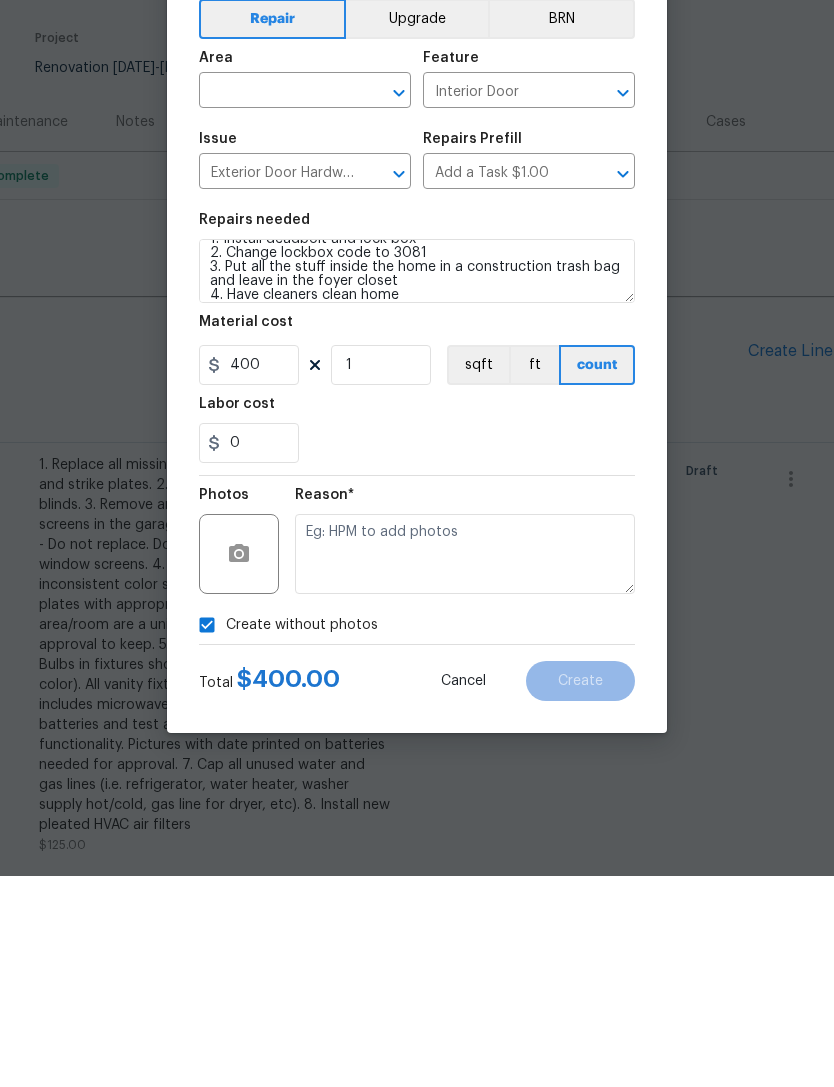 scroll, scrollTop: 64, scrollLeft: 0, axis: vertical 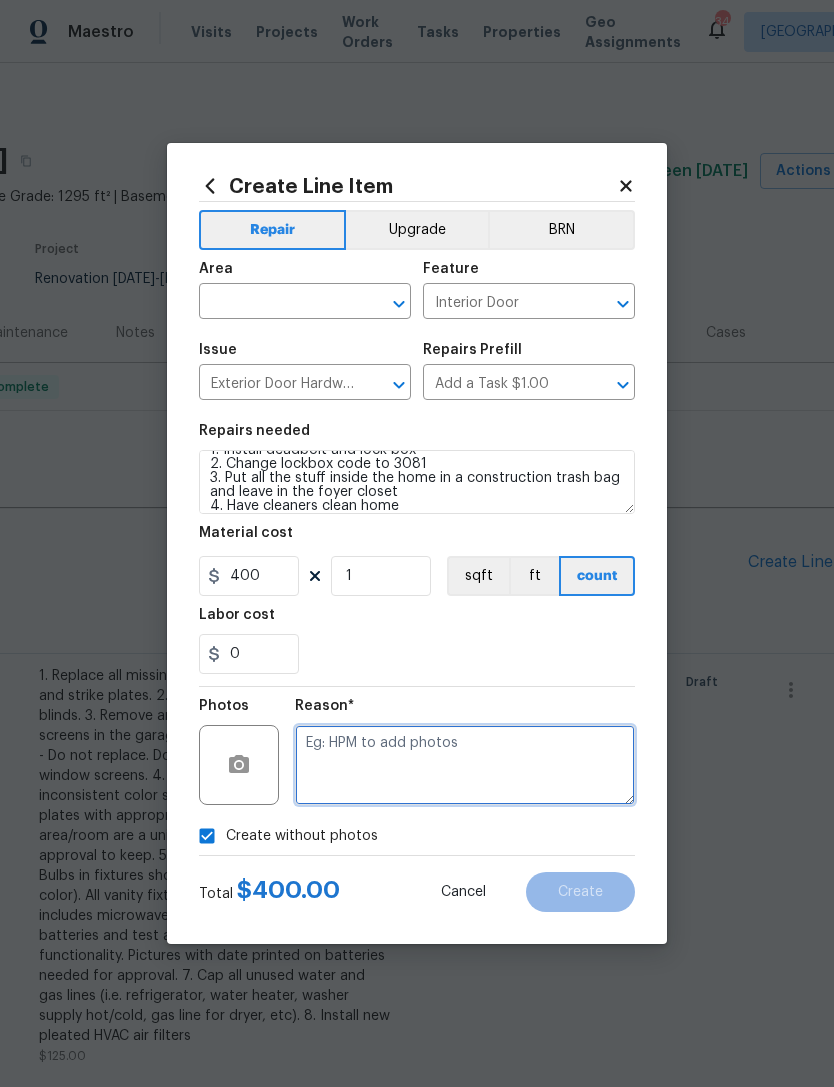click at bounding box center (465, 765) 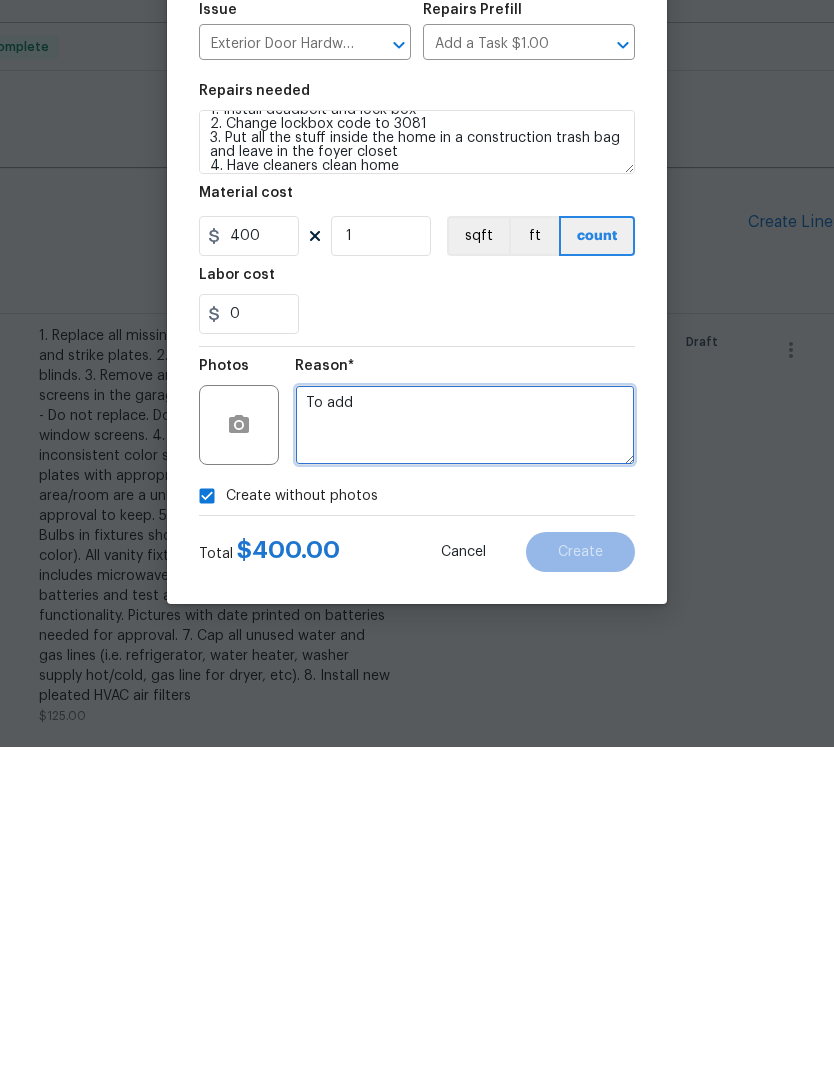 type on "To add" 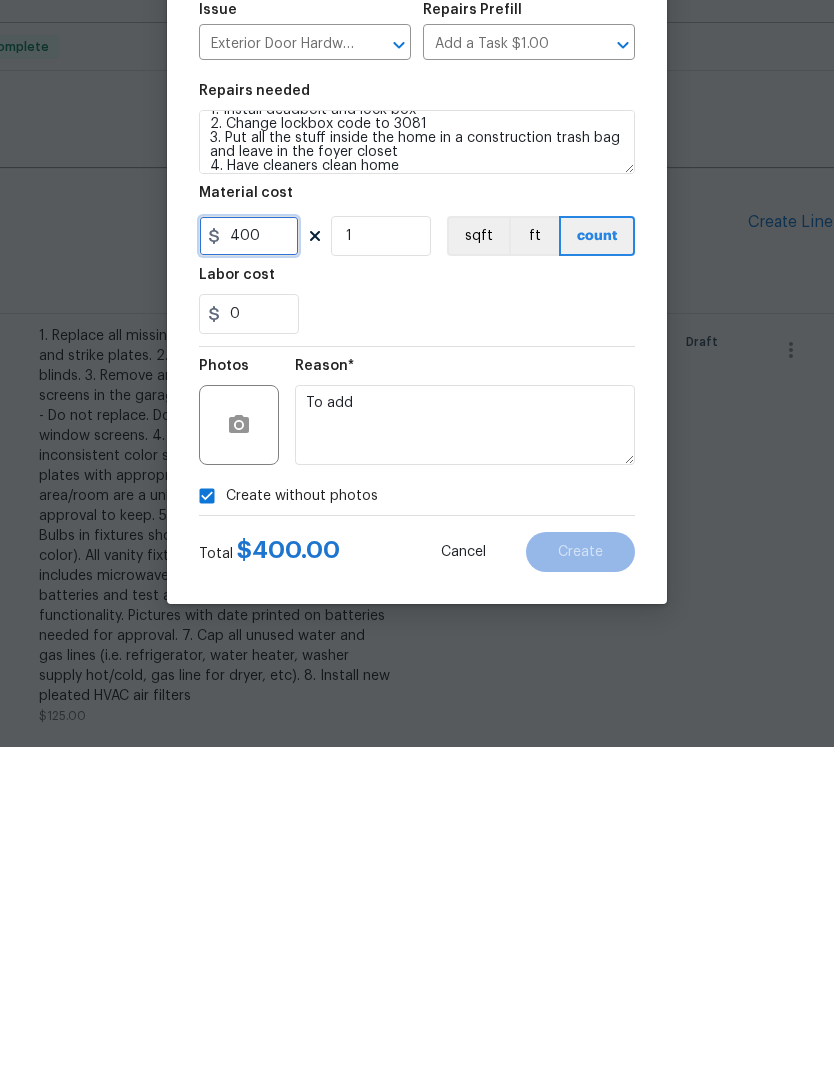 click on "400" at bounding box center [249, 576] 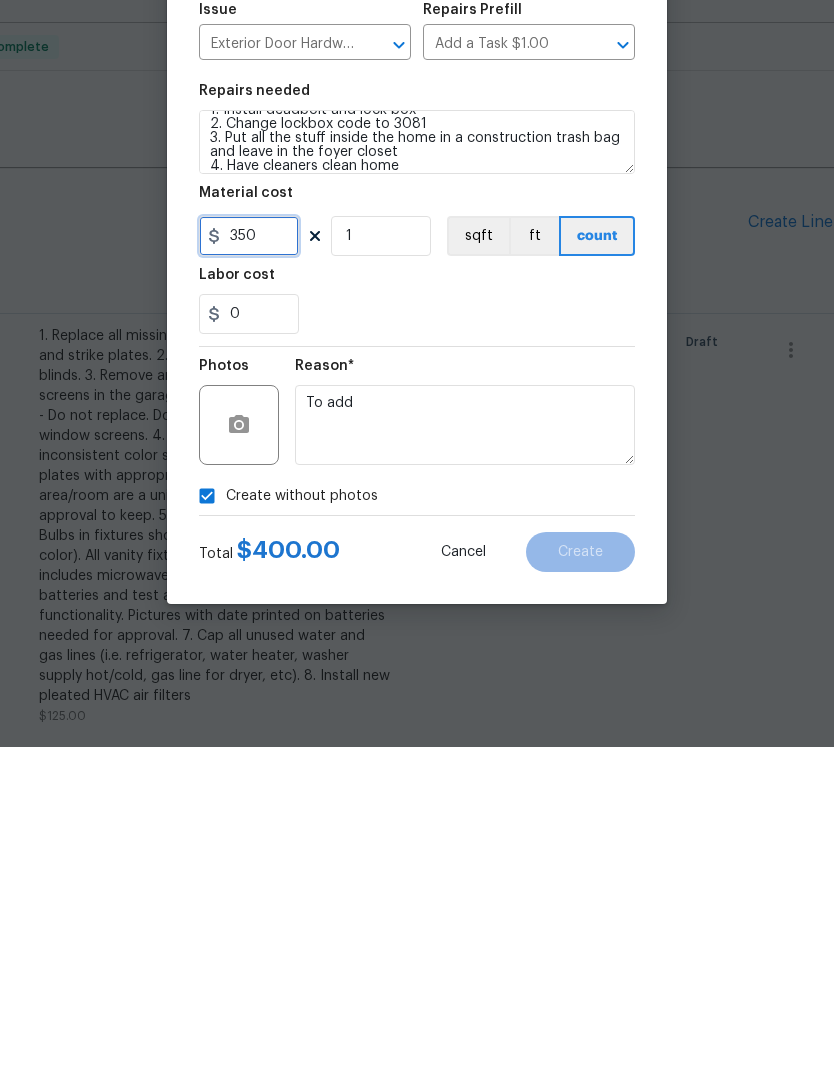 type on "350" 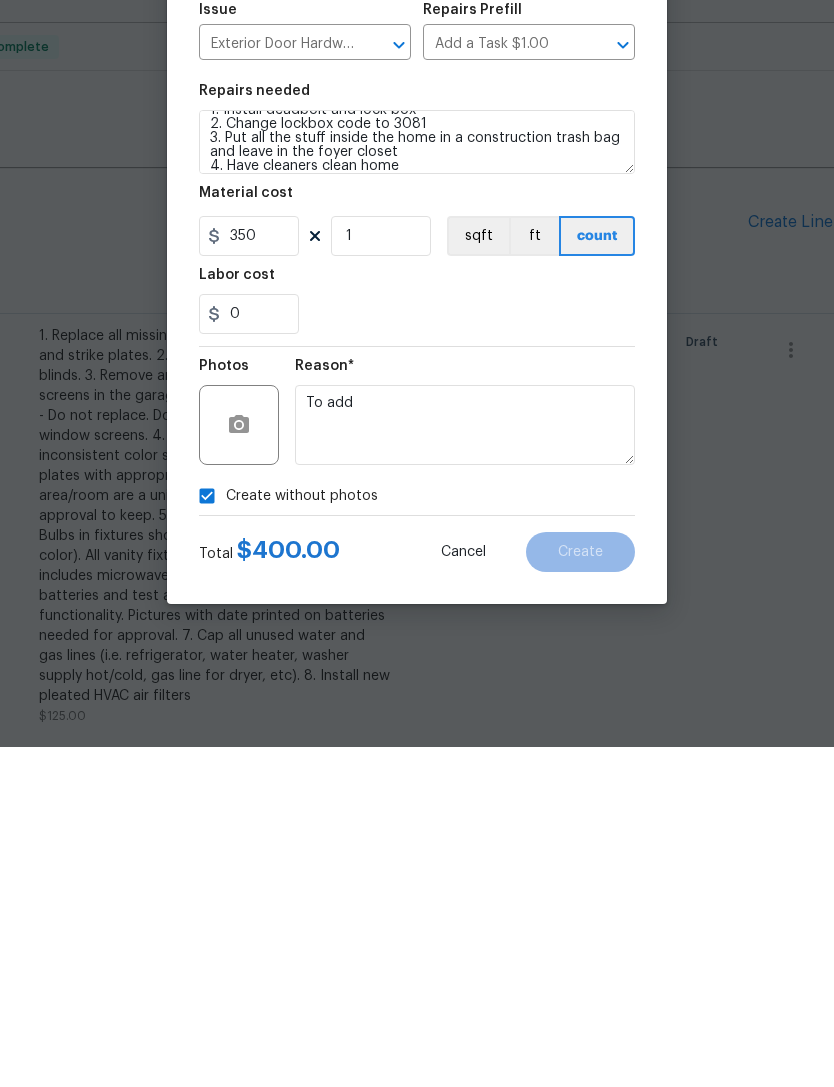 click on "0" at bounding box center (417, 654) 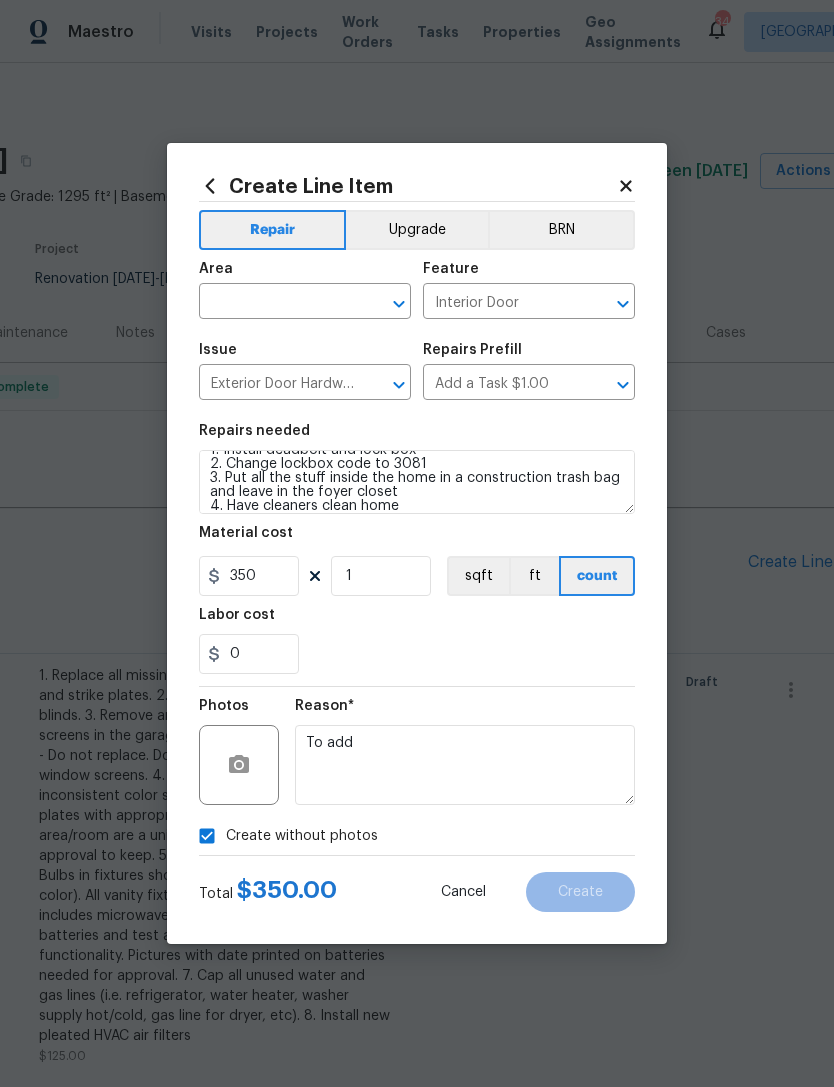 click at bounding box center (277, 303) 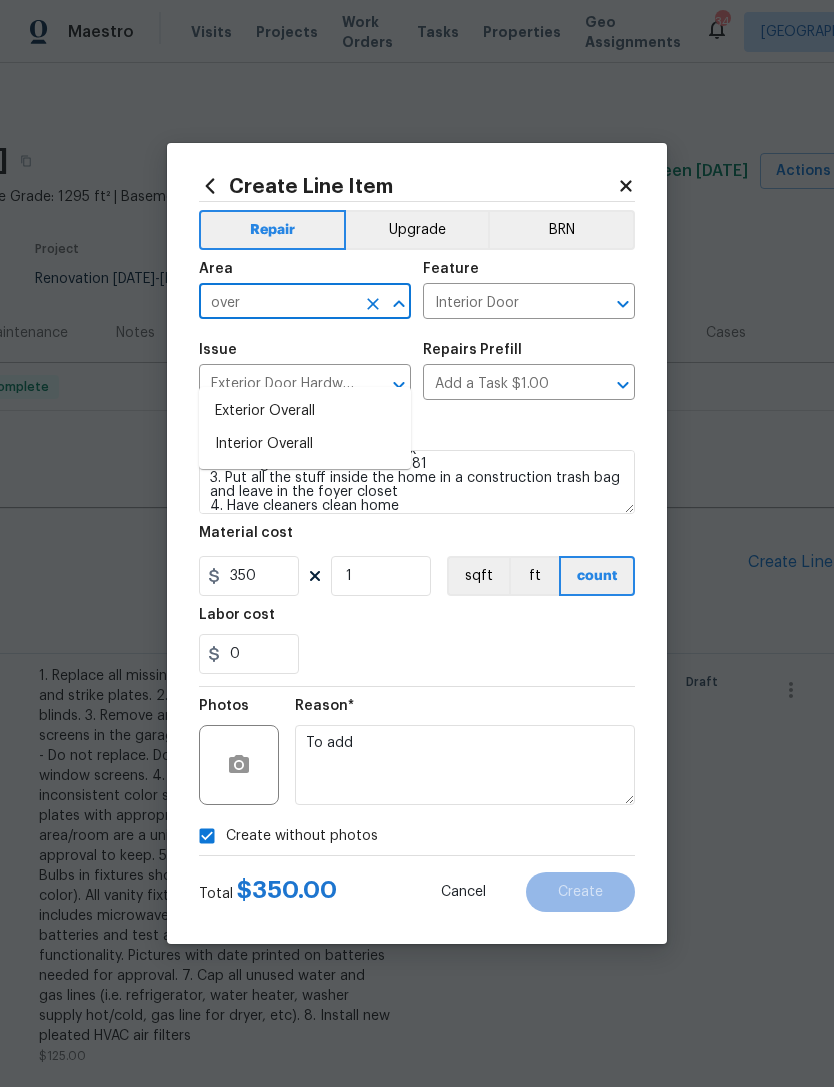 click on "Interior Overall" at bounding box center (305, 444) 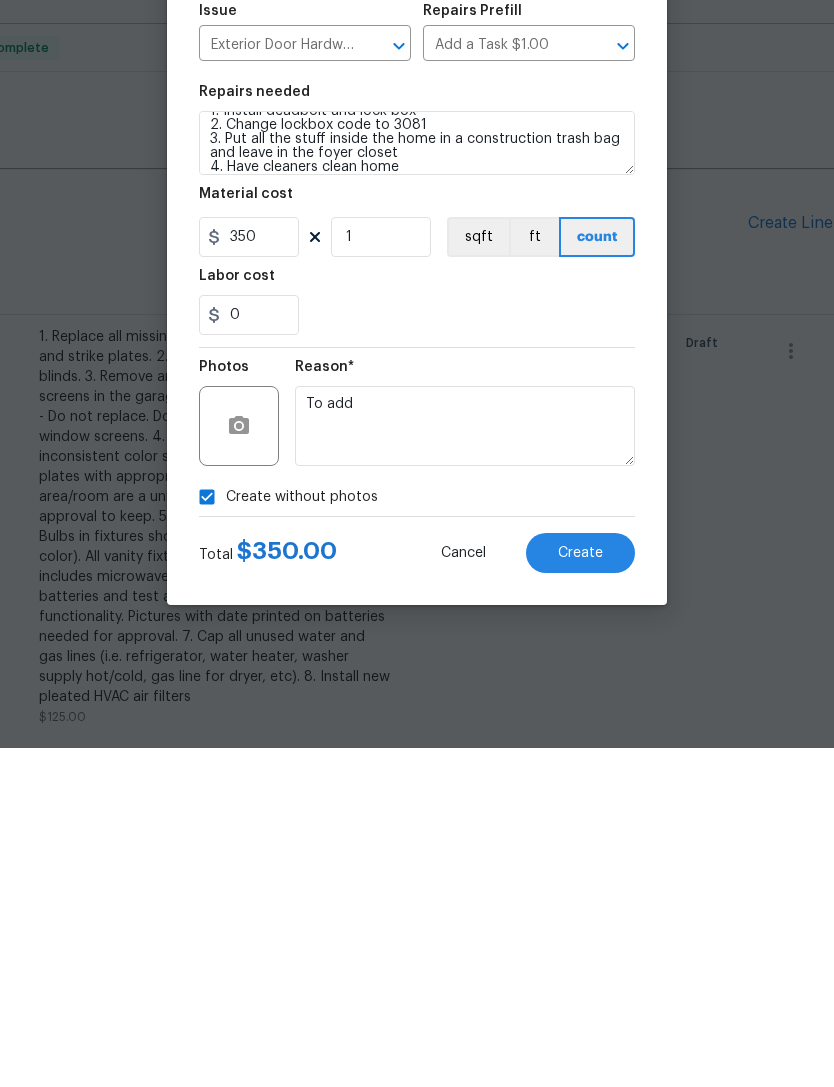 click on "Create" at bounding box center (580, 892) 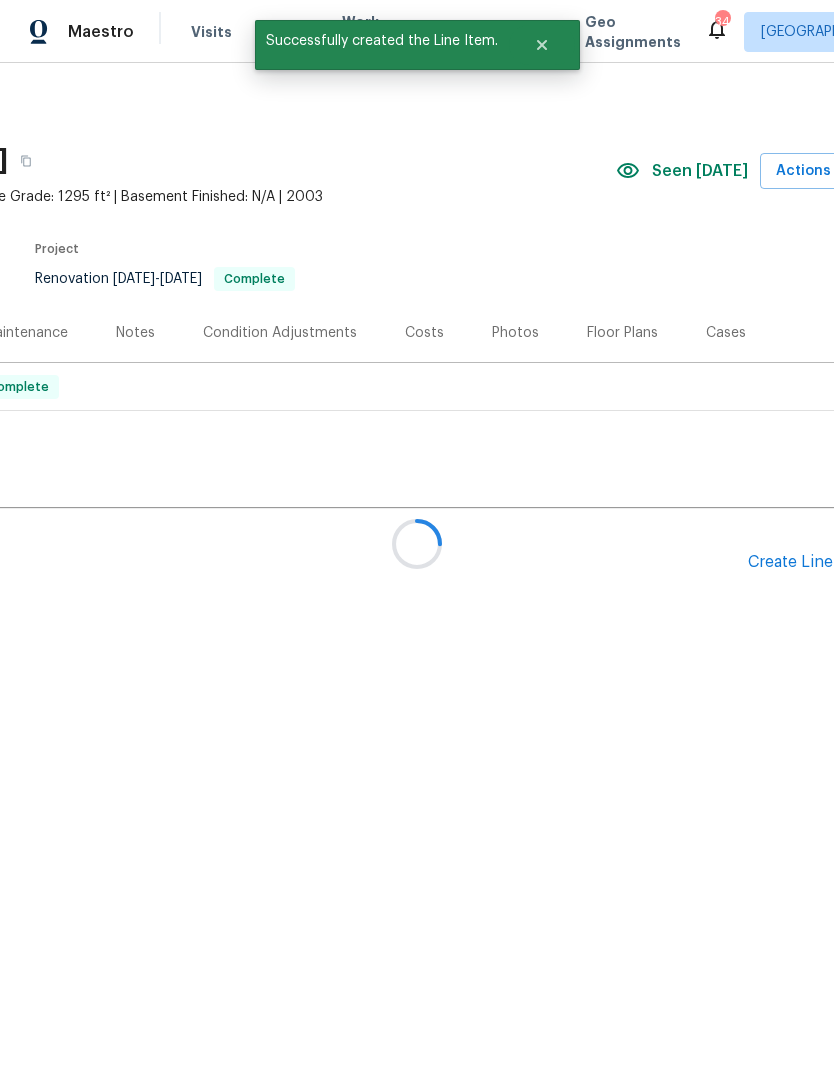 scroll, scrollTop: 0, scrollLeft: 0, axis: both 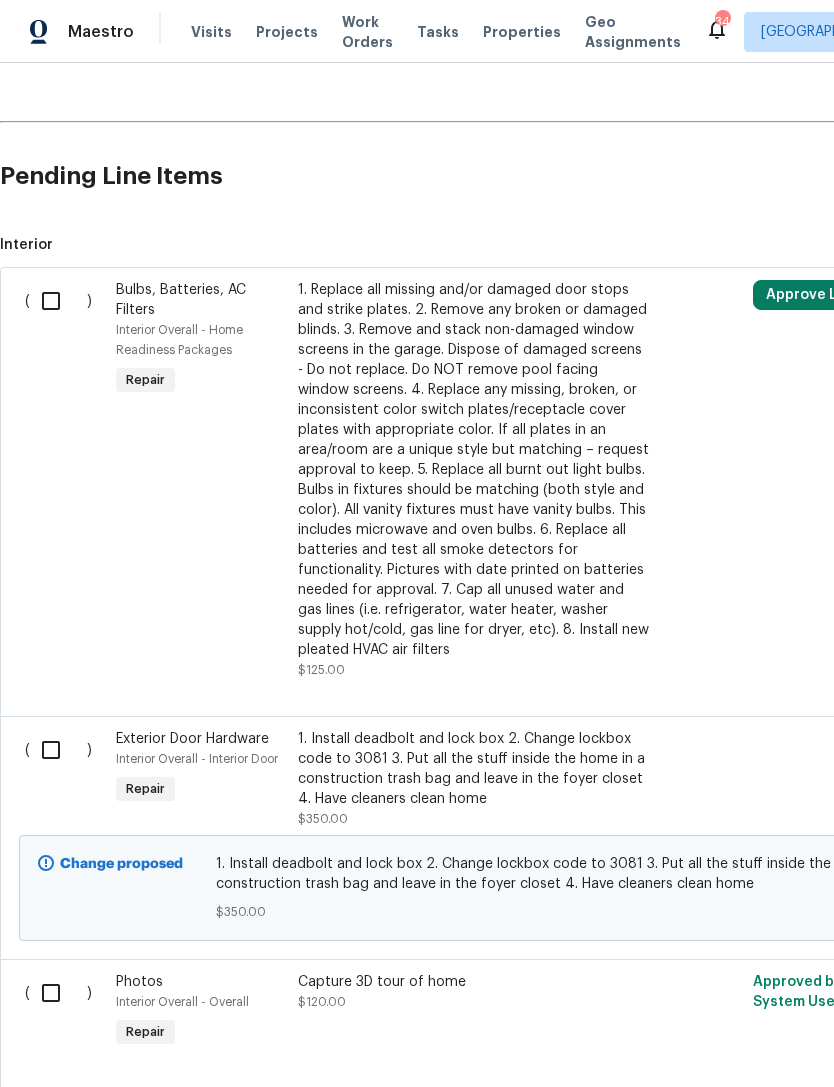 click at bounding box center (58, 750) 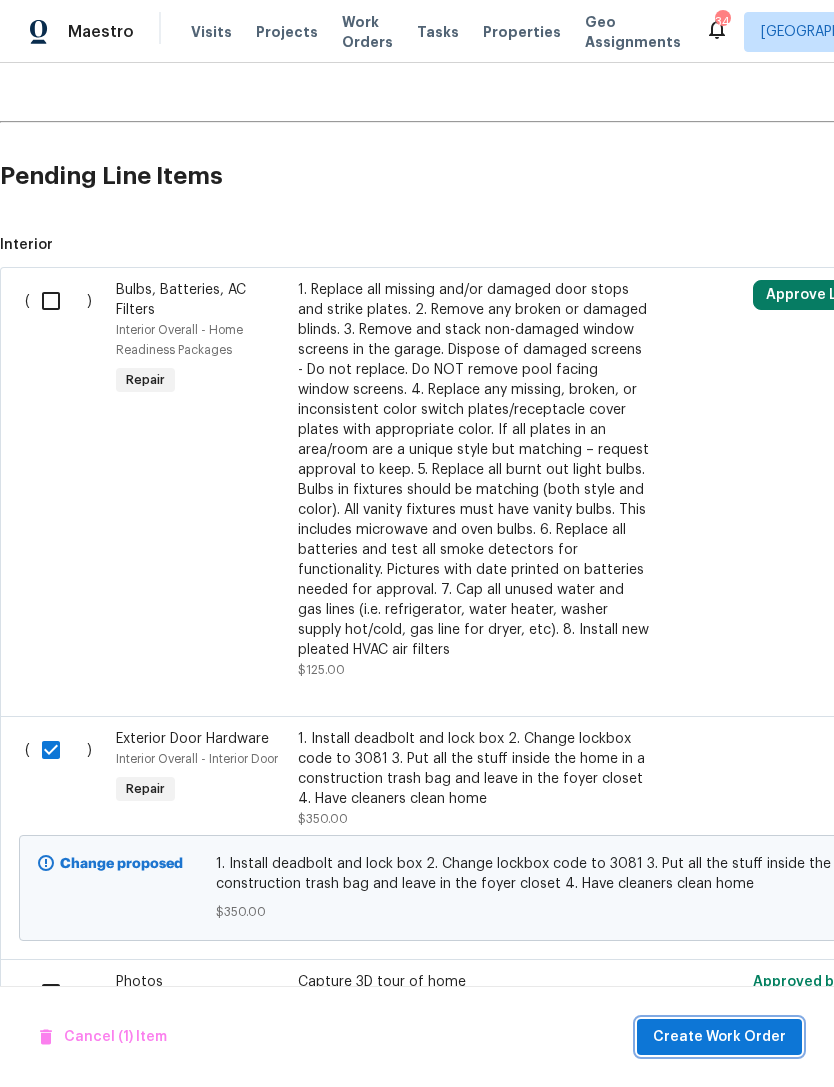 click on "Create Work Order" at bounding box center (719, 1037) 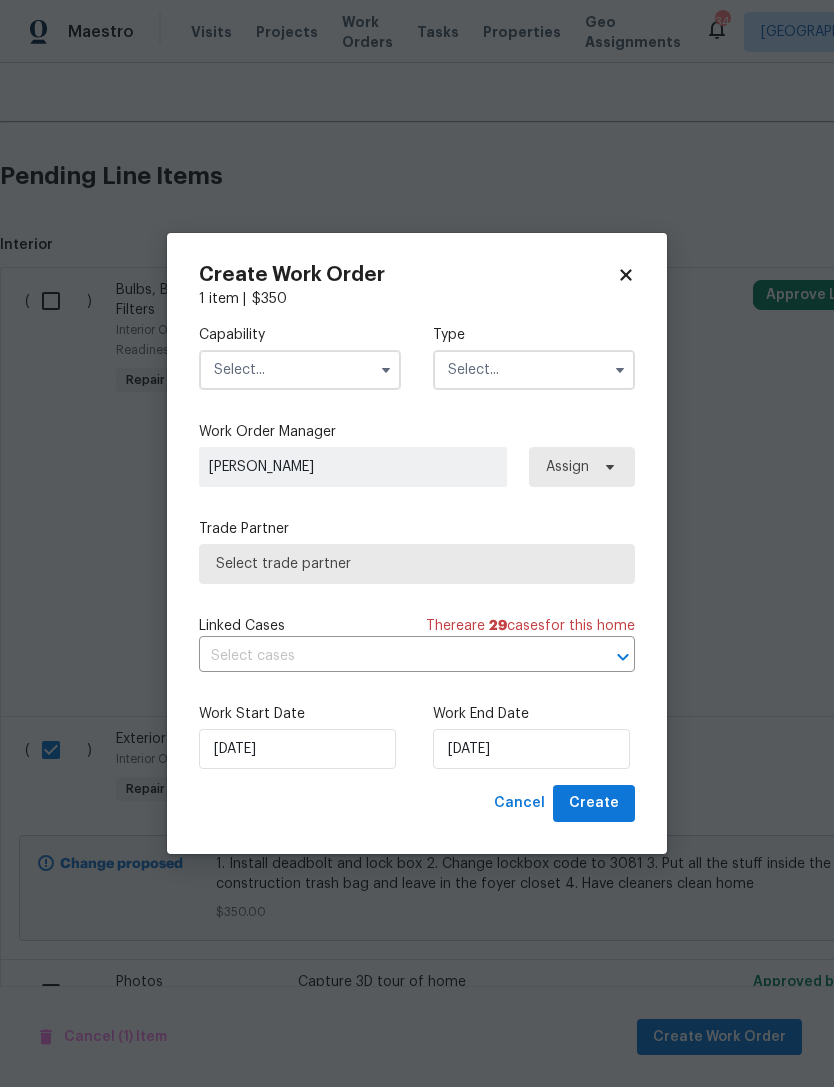 click at bounding box center [300, 370] 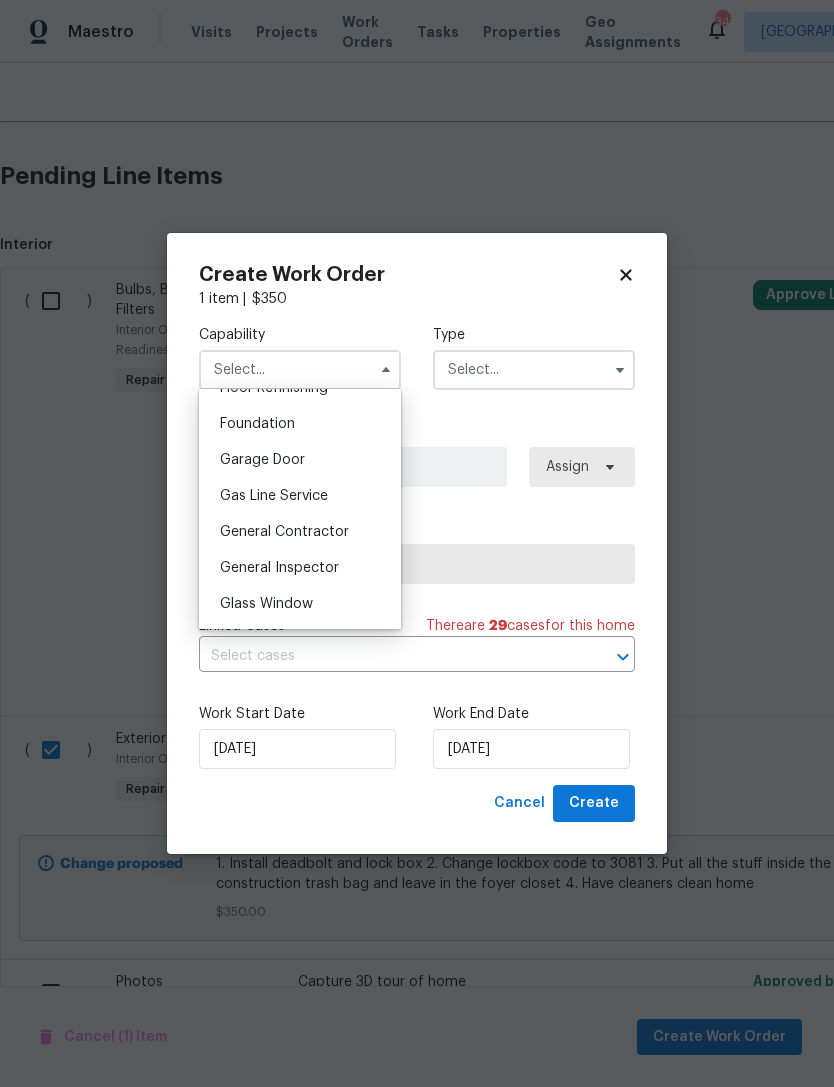 scroll, scrollTop: 846, scrollLeft: 0, axis: vertical 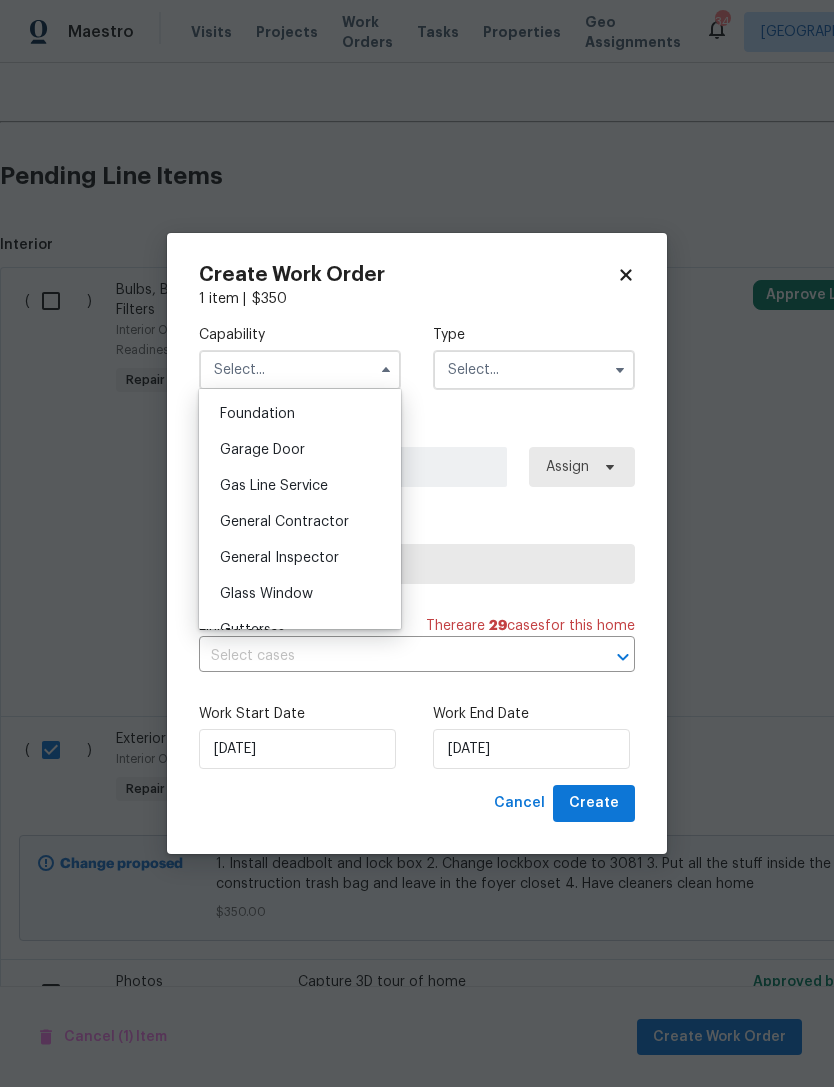 click on "General Contractor" at bounding box center (284, 522) 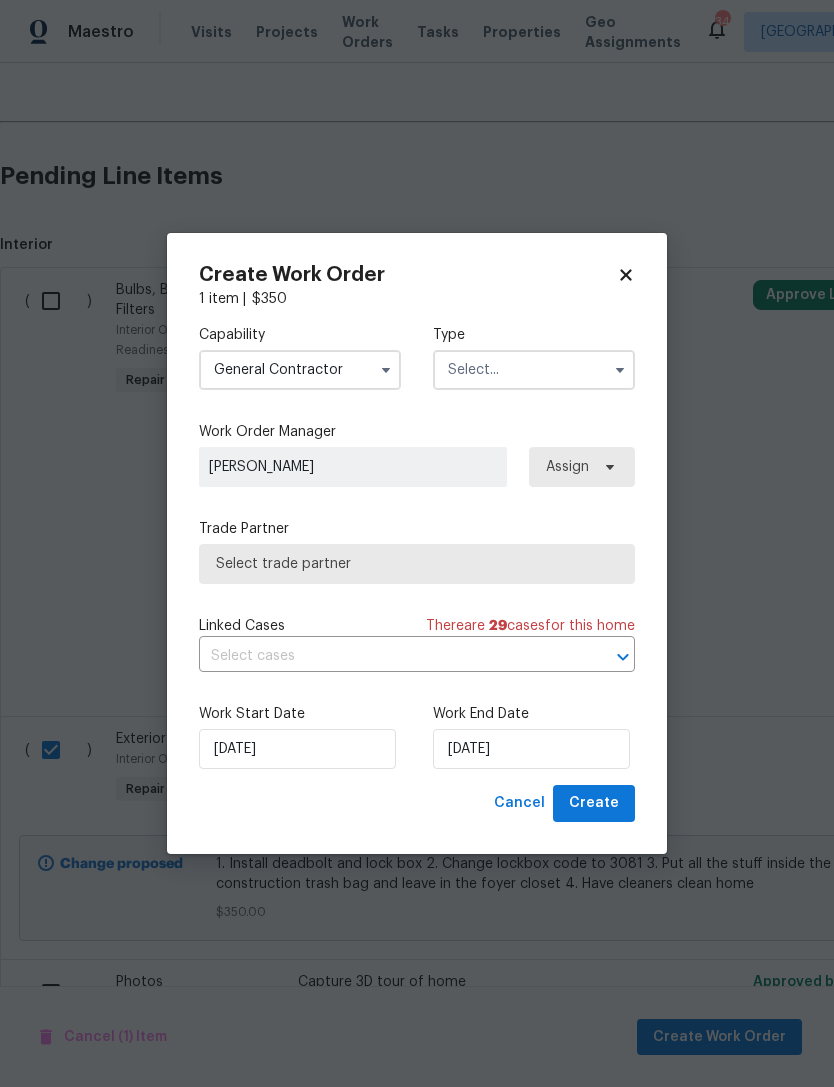 click at bounding box center (534, 370) 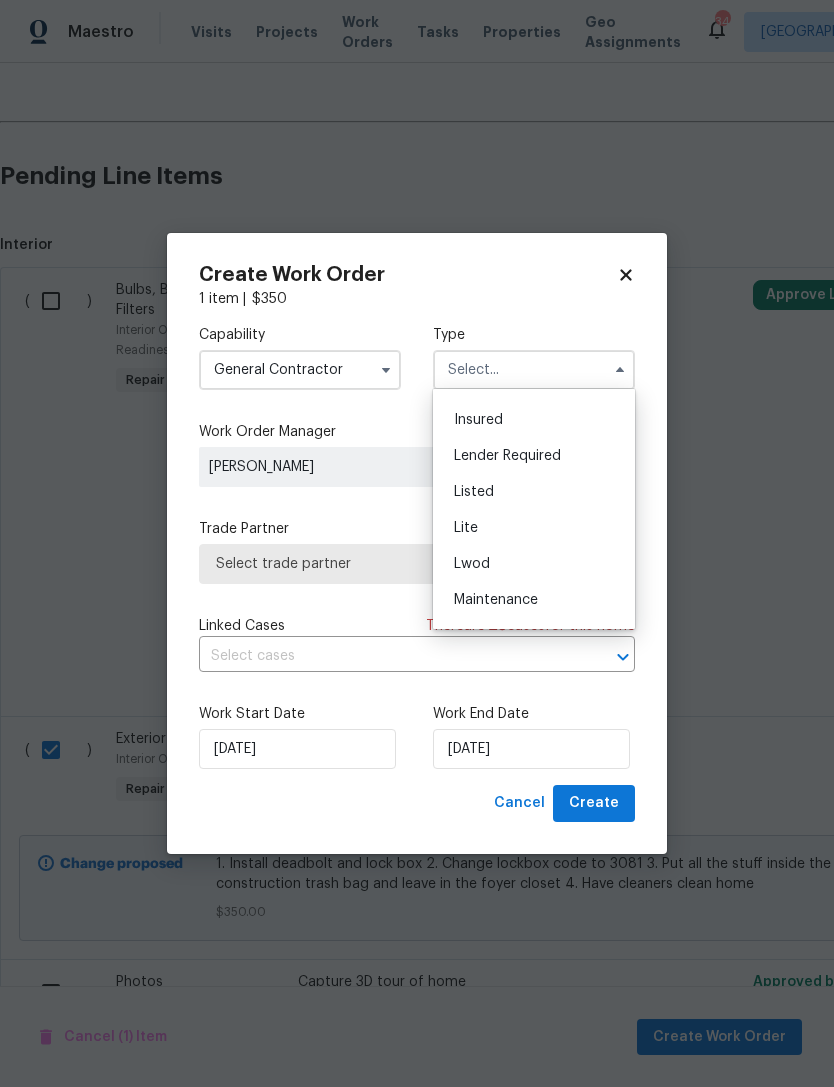 scroll, scrollTop: 135, scrollLeft: 0, axis: vertical 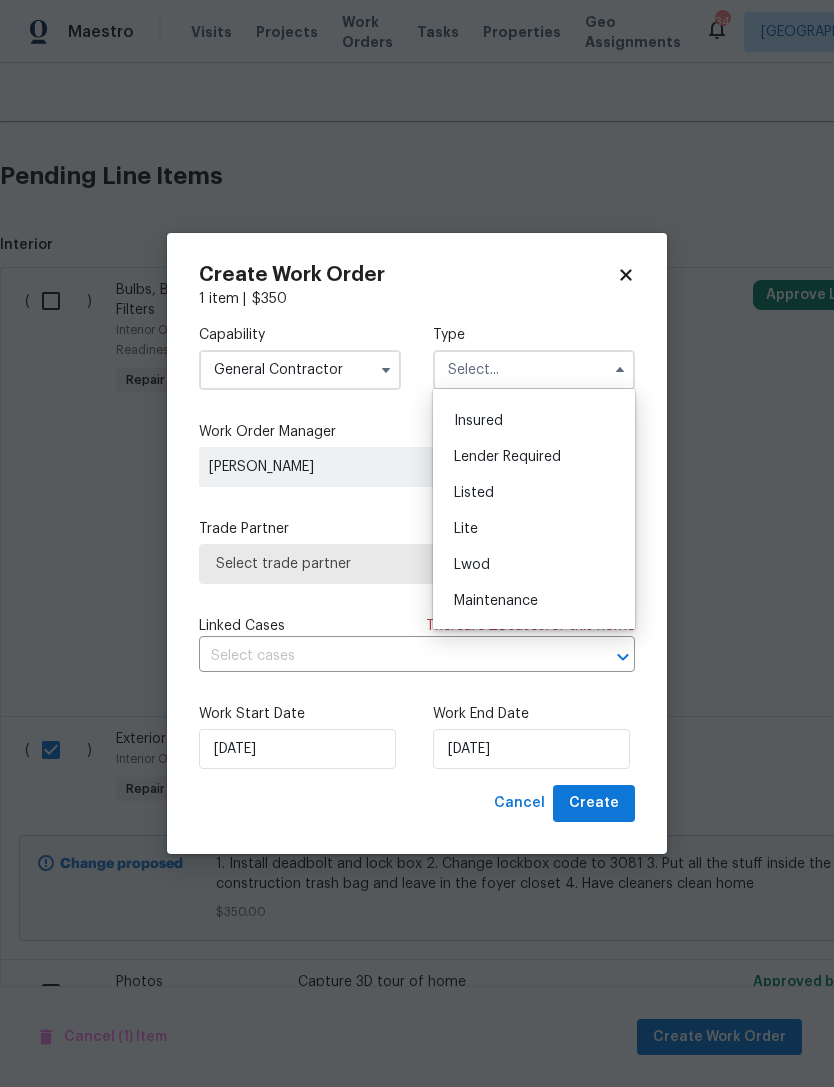 click on "Listed" at bounding box center [534, 493] 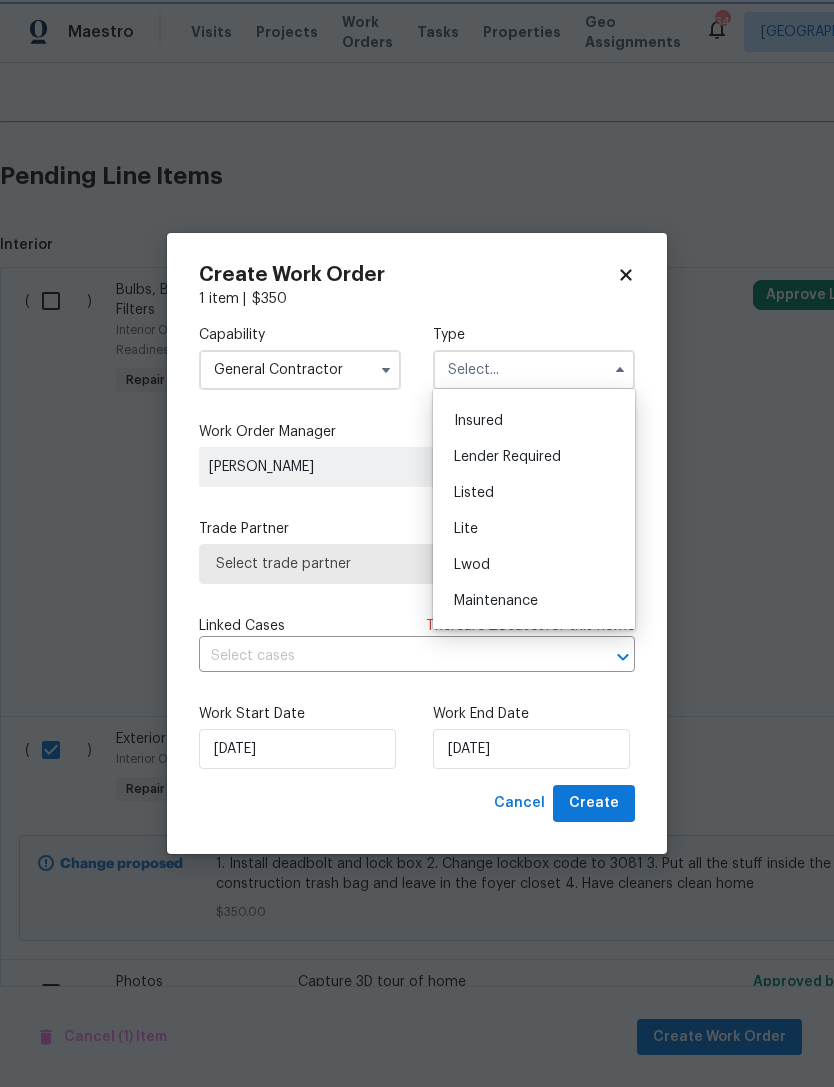 type on "Listed" 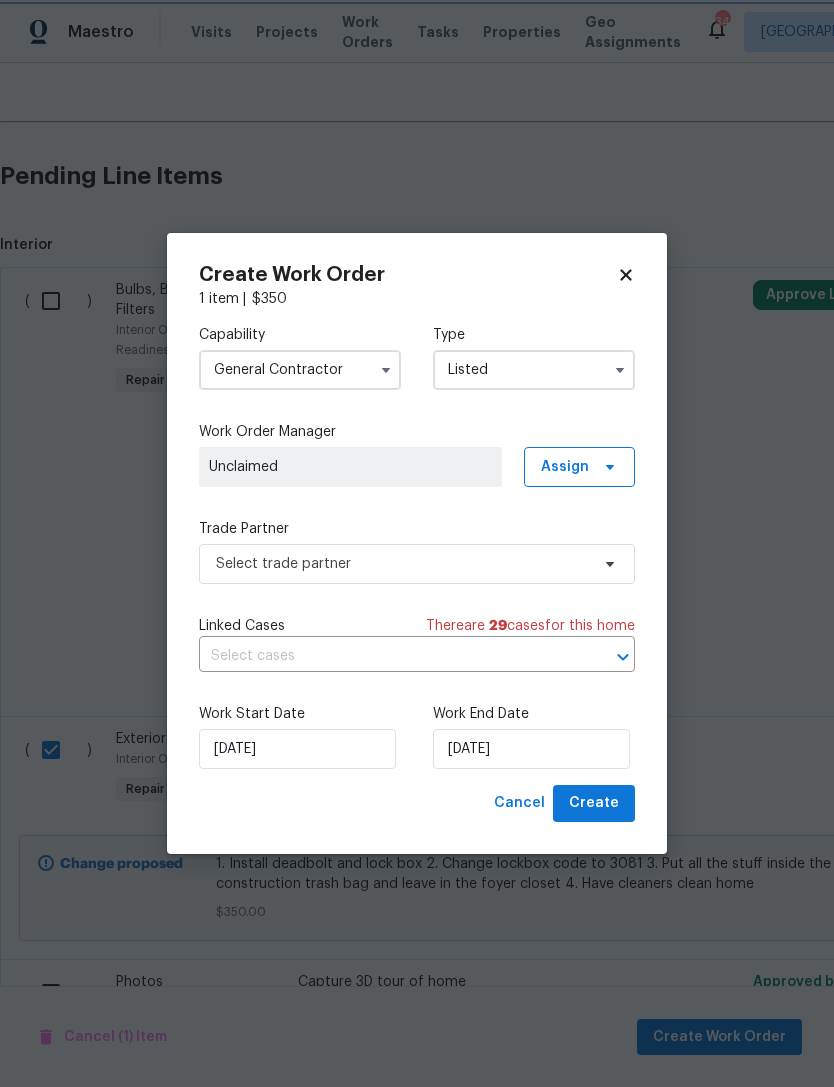 scroll, scrollTop: 0, scrollLeft: 0, axis: both 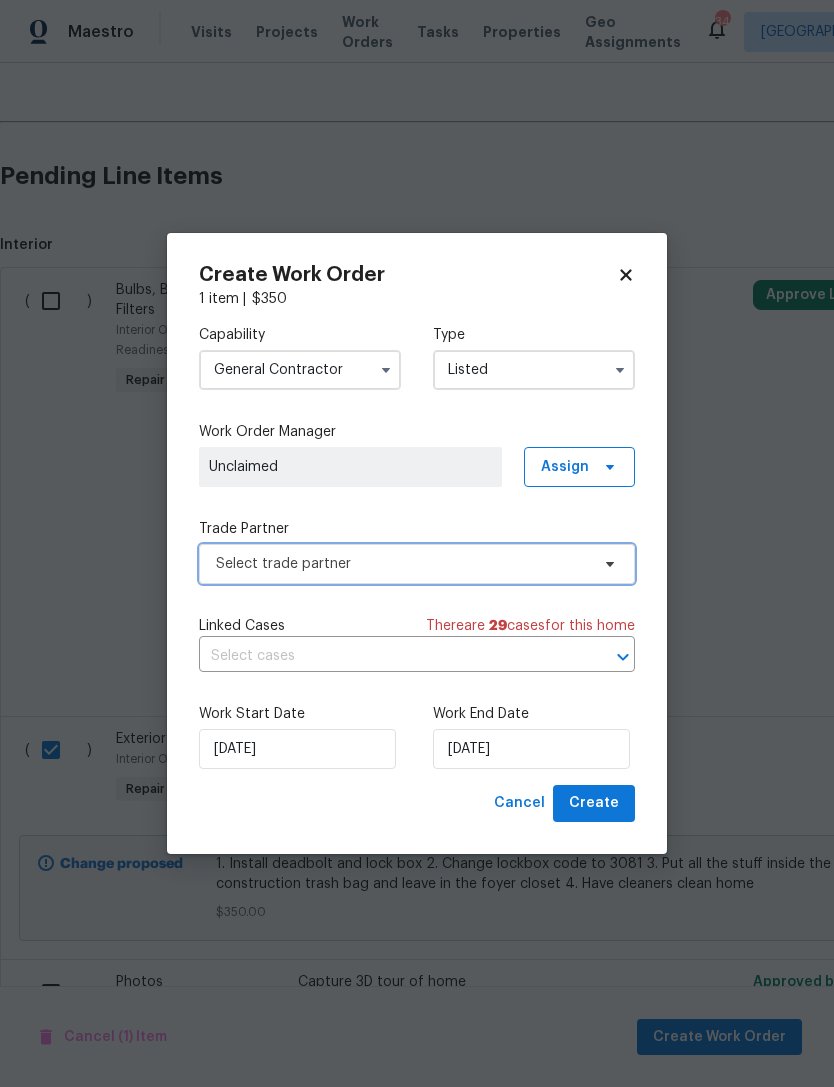 click at bounding box center (607, 564) 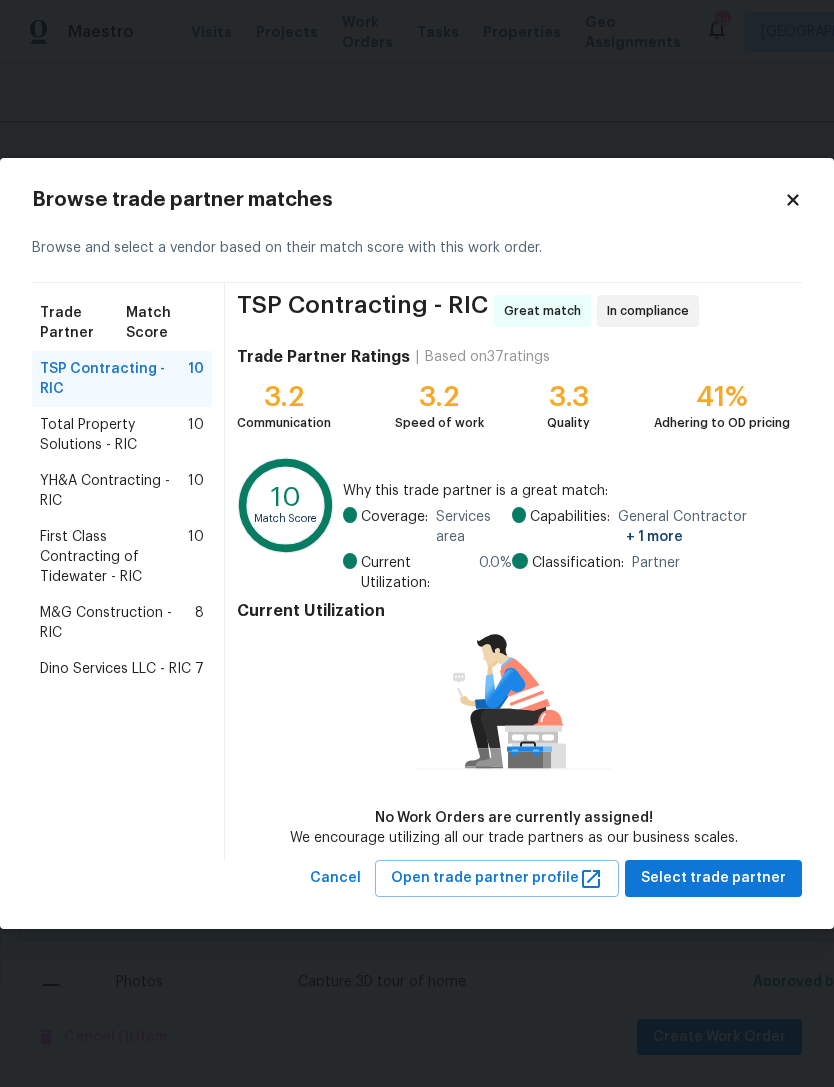 click on "Dino Services LLC - RIC" at bounding box center [115, 669] 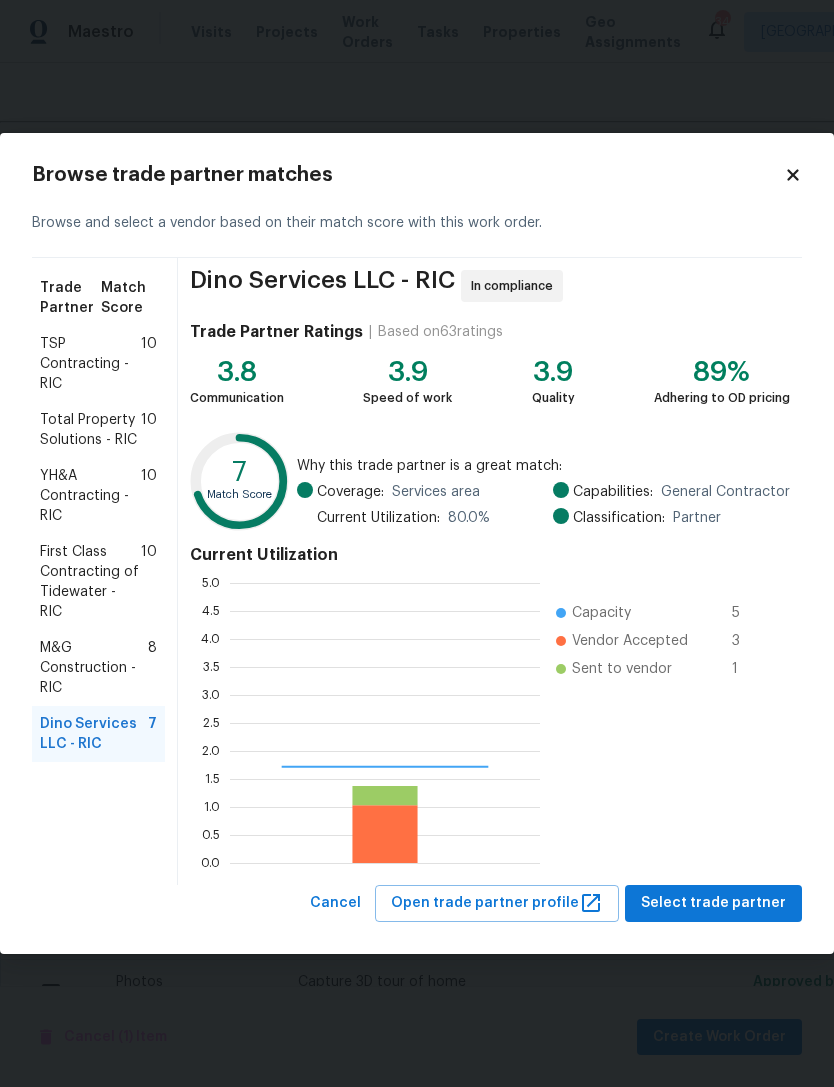 scroll, scrollTop: 2, scrollLeft: 2, axis: both 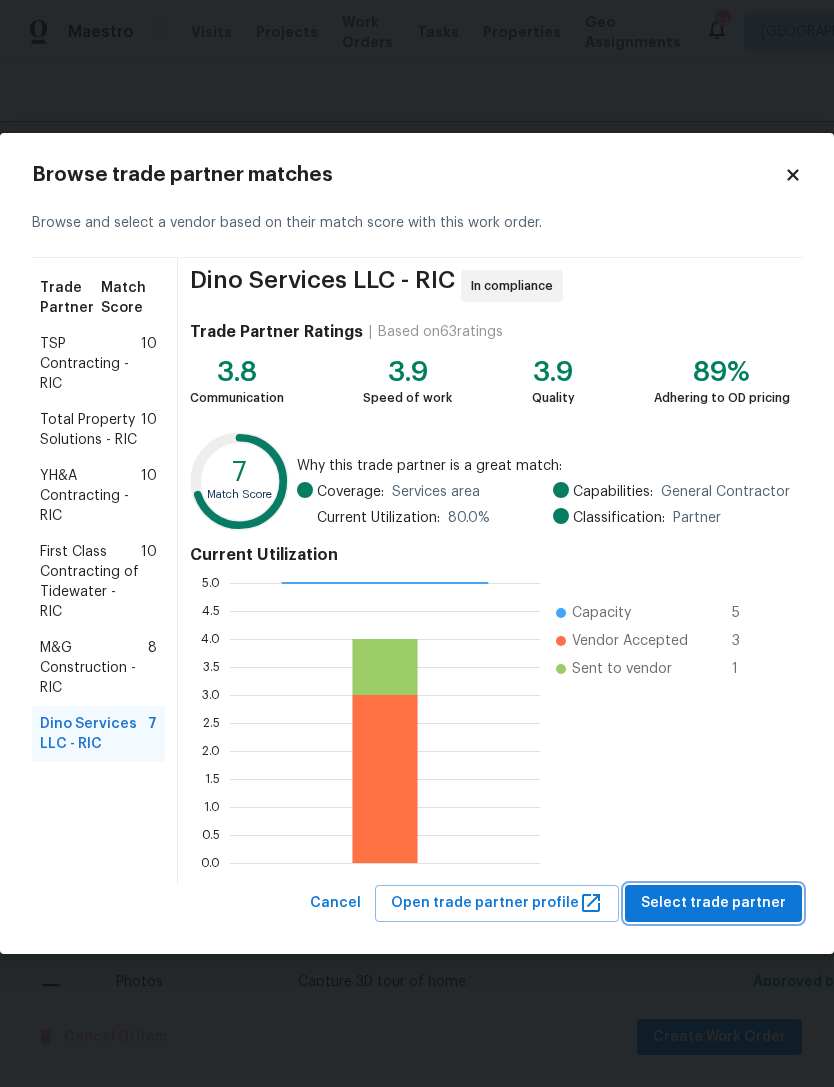 click on "Select trade partner" at bounding box center (713, 903) 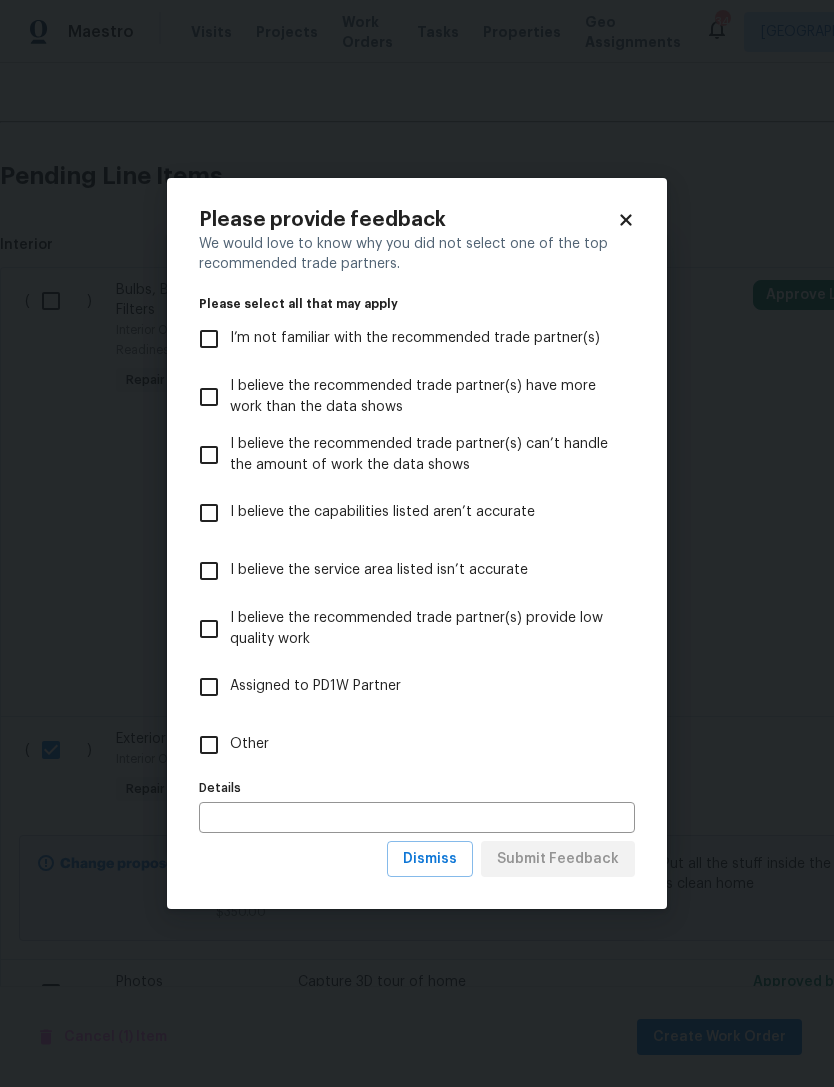 click on "Other" at bounding box center (209, 745) 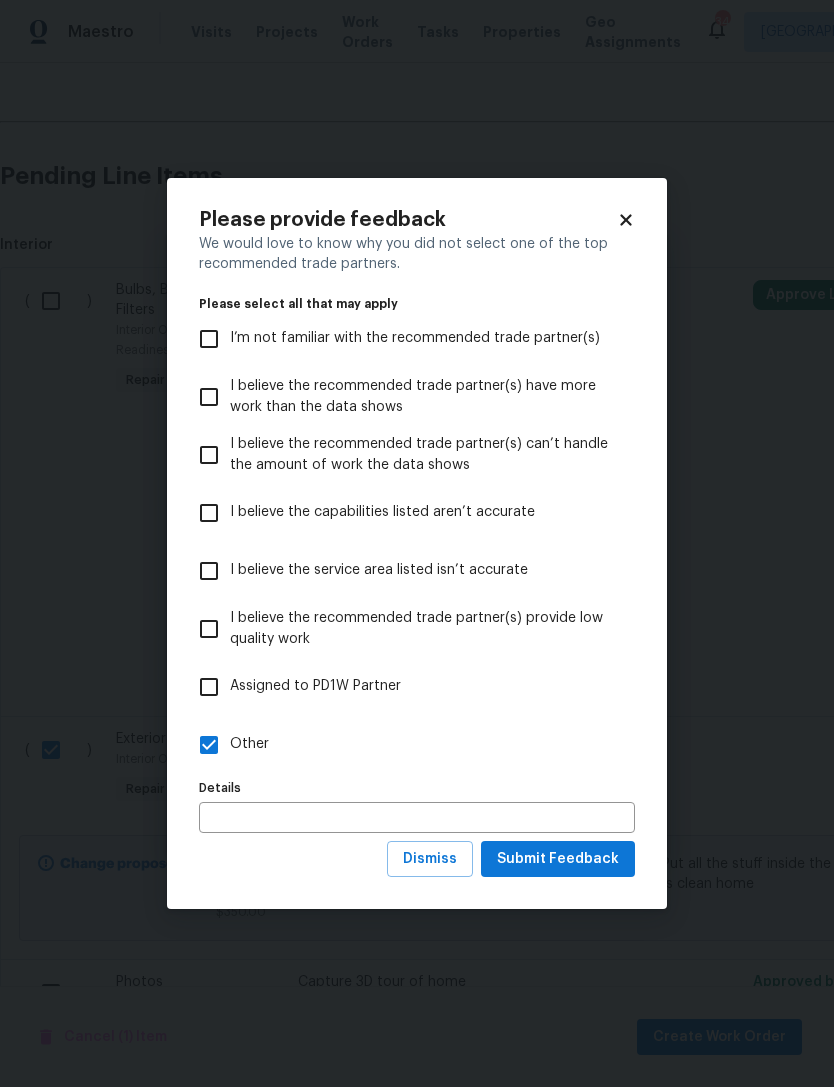click at bounding box center (417, 817) 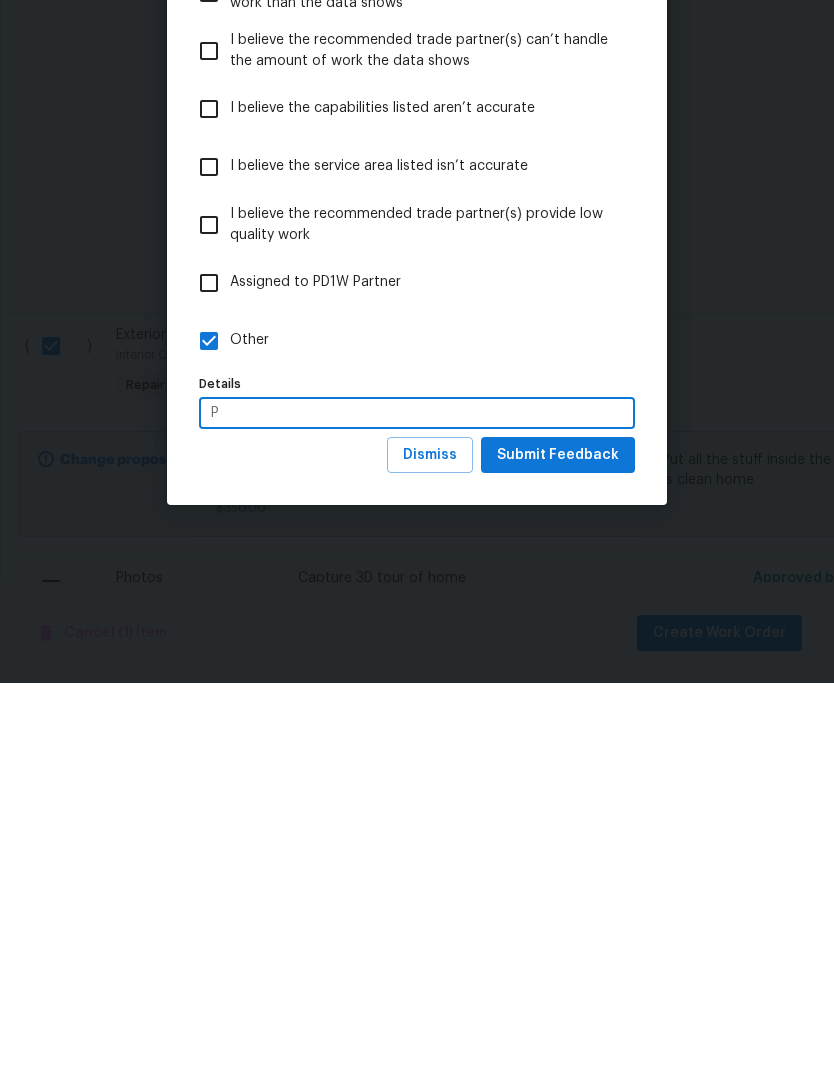 scroll, scrollTop: 64, scrollLeft: 0, axis: vertical 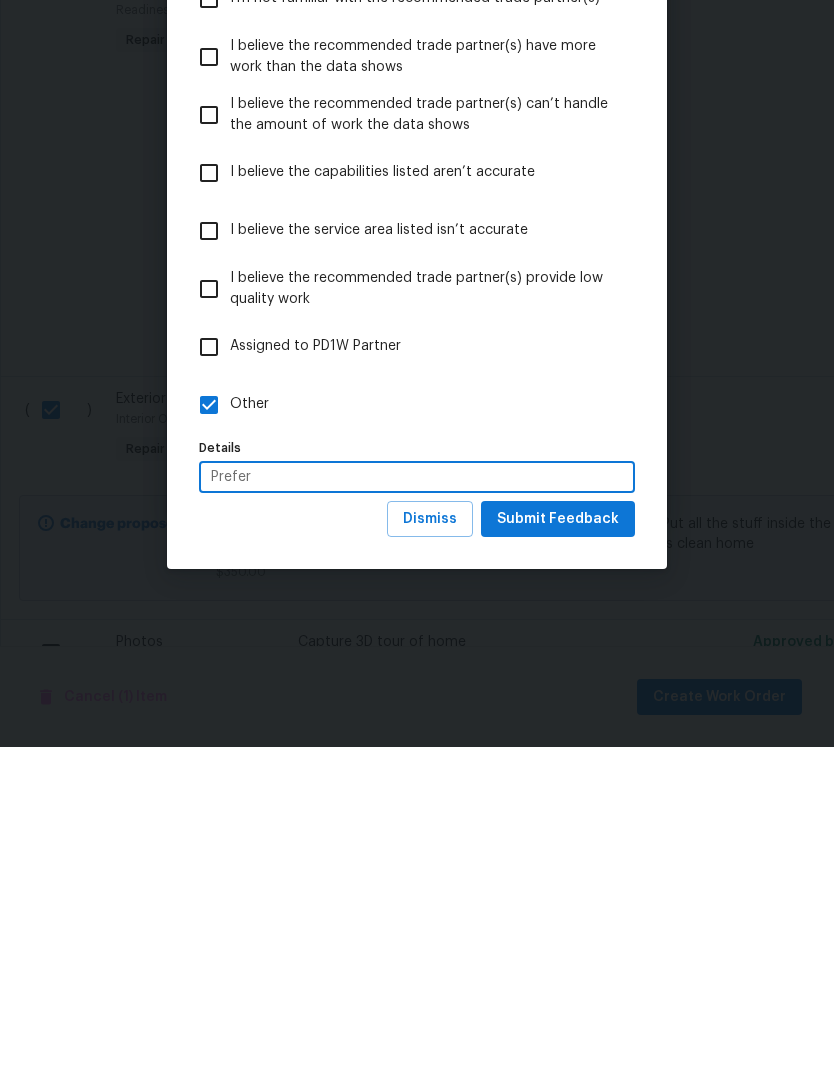type on "Prefer" 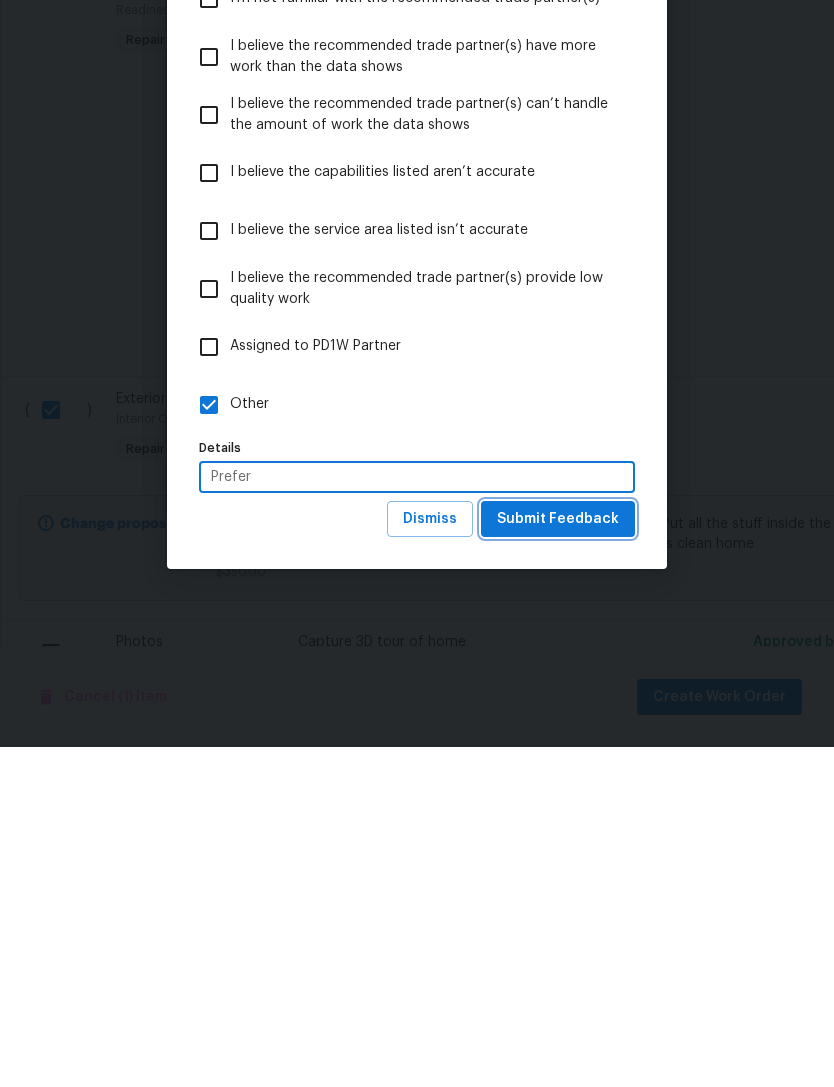 click on "Submit Feedback" at bounding box center [558, 859] 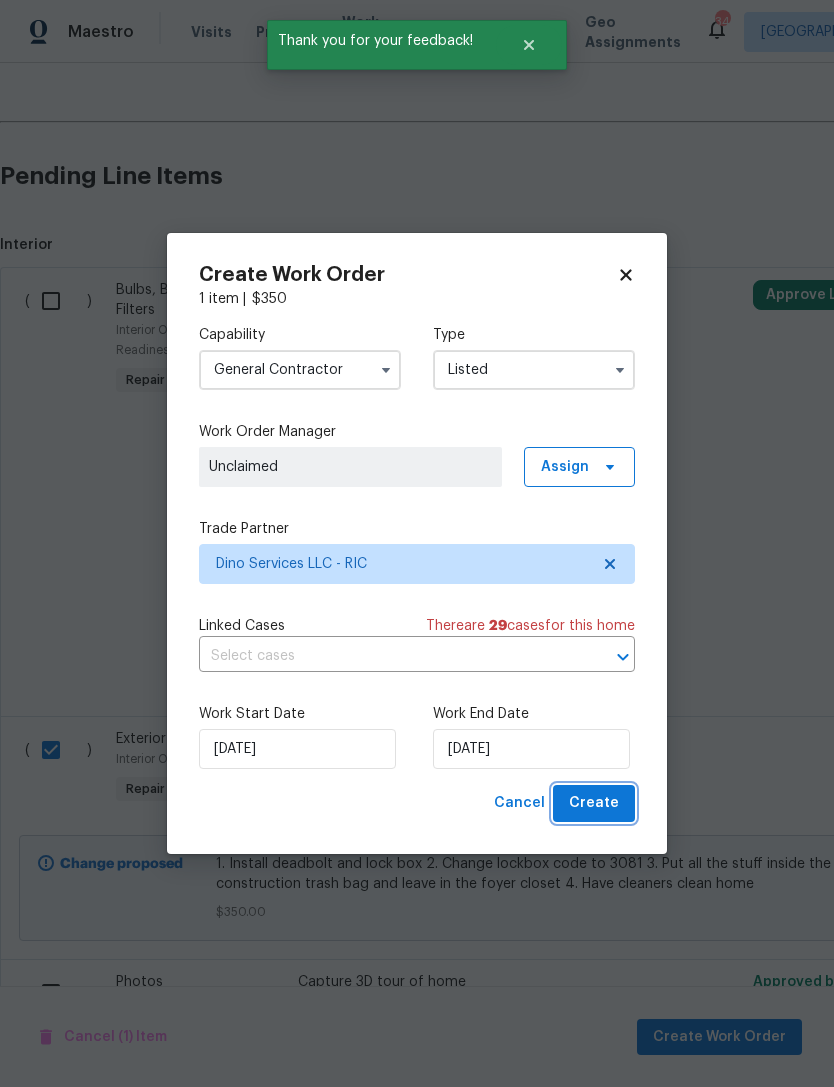 click on "Create" at bounding box center [594, 803] 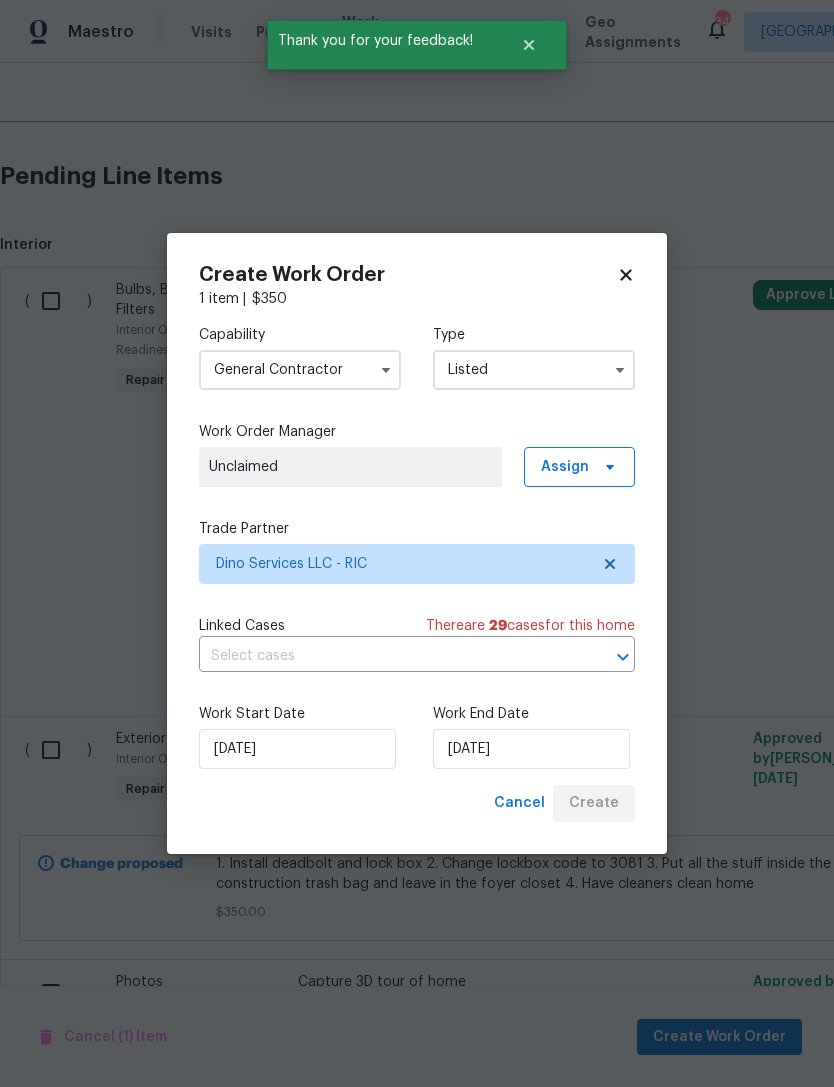checkbox on "false" 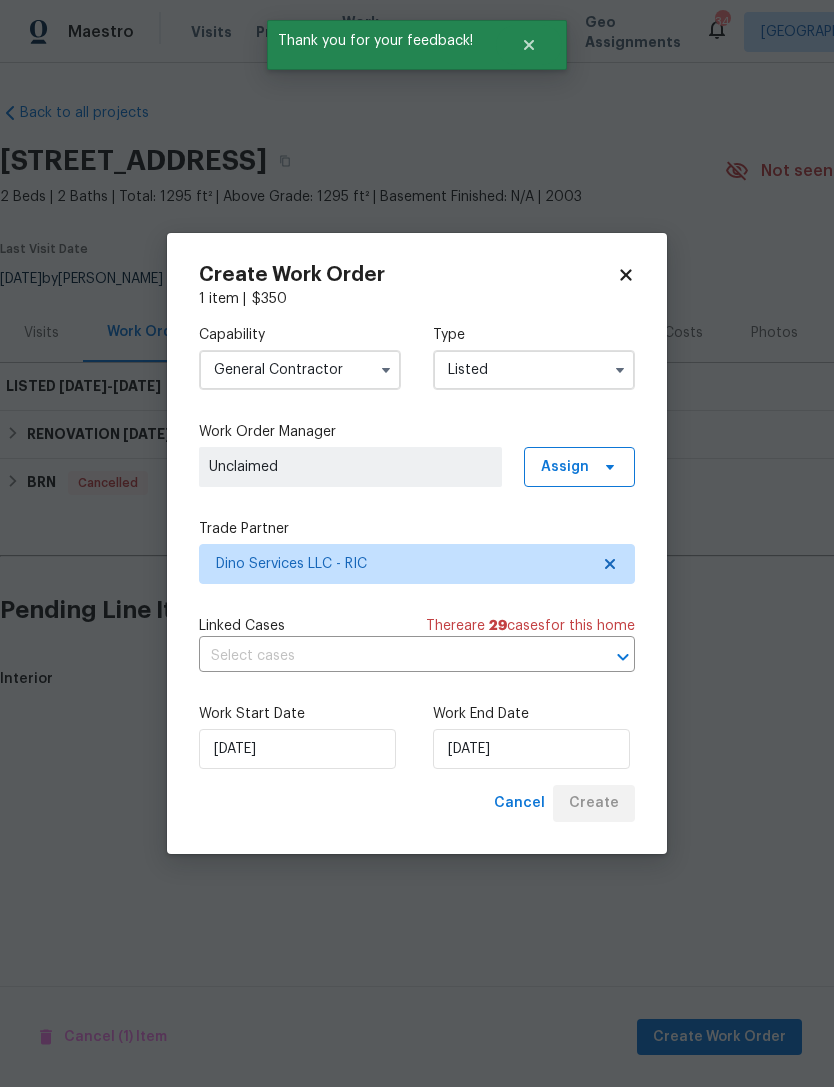 scroll, scrollTop: 0, scrollLeft: 0, axis: both 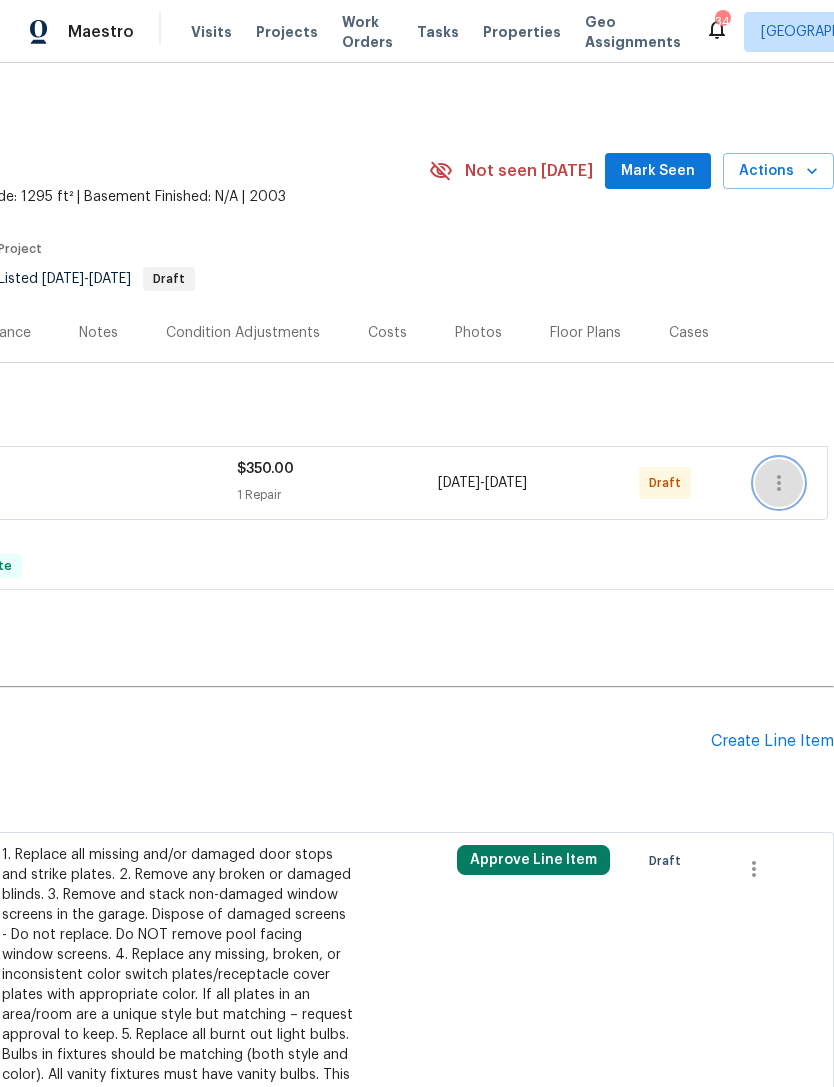 click 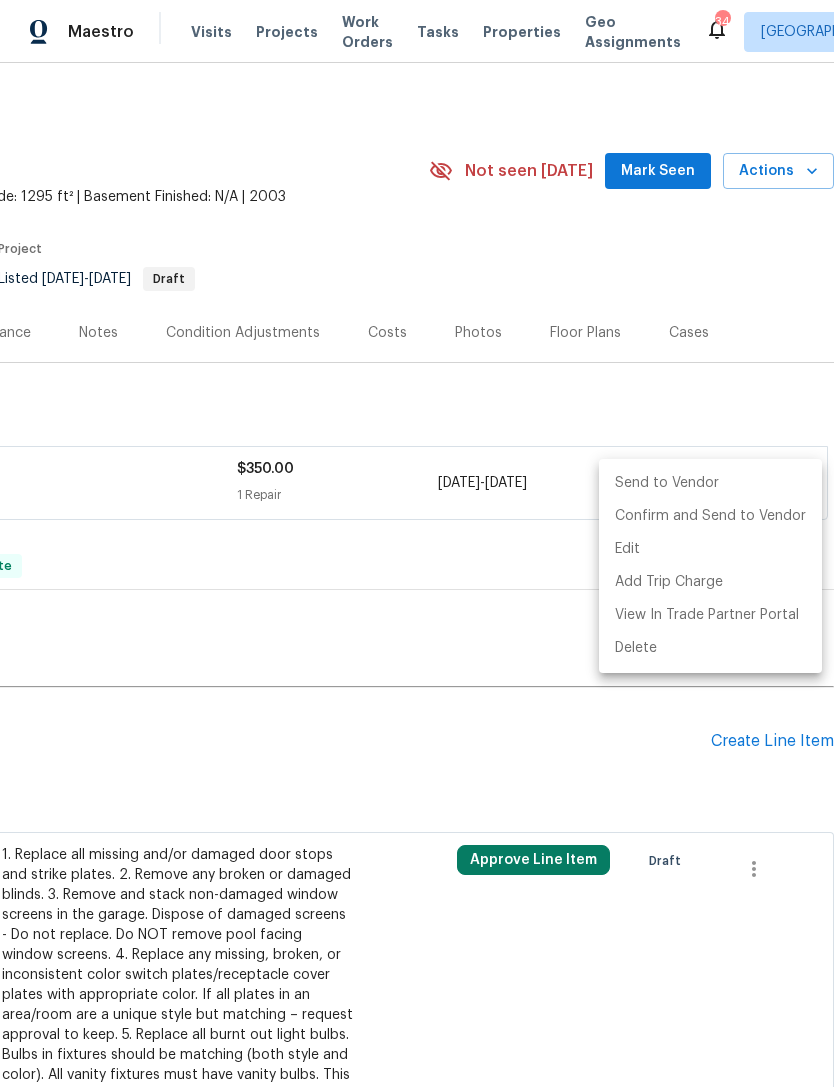 click on "Send to Vendor" at bounding box center (710, 483) 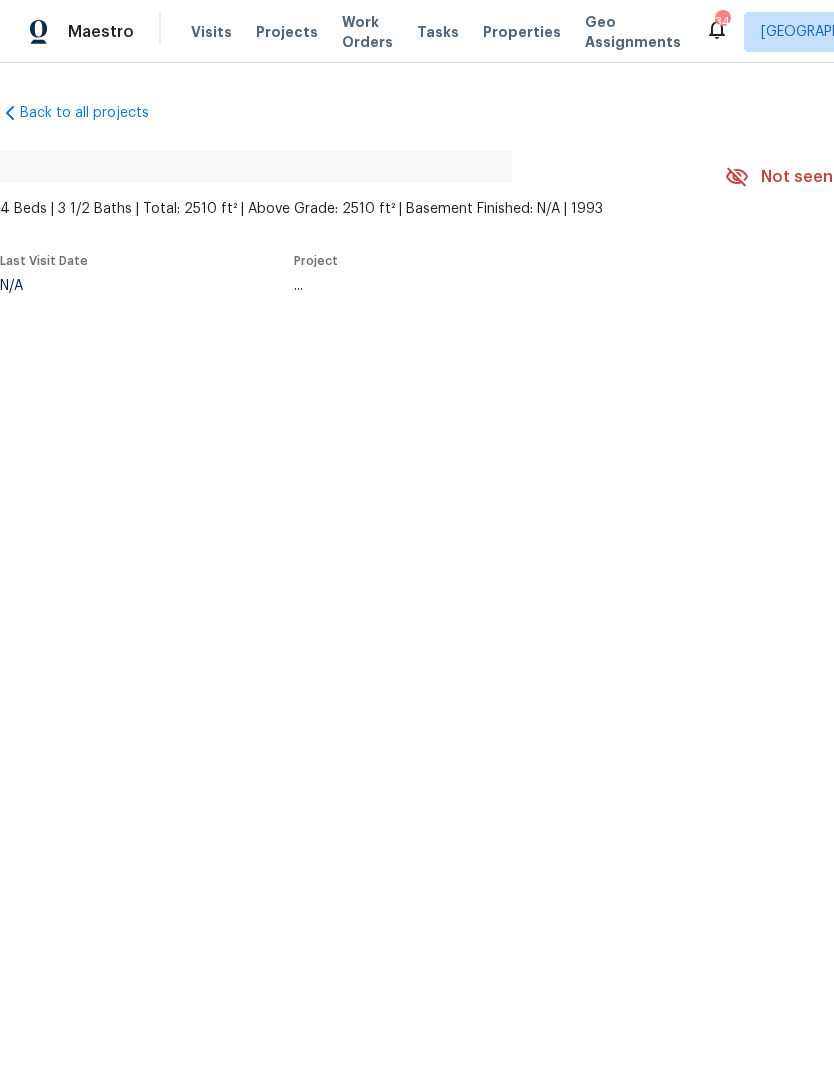 scroll, scrollTop: 0, scrollLeft: 0, axis: both 